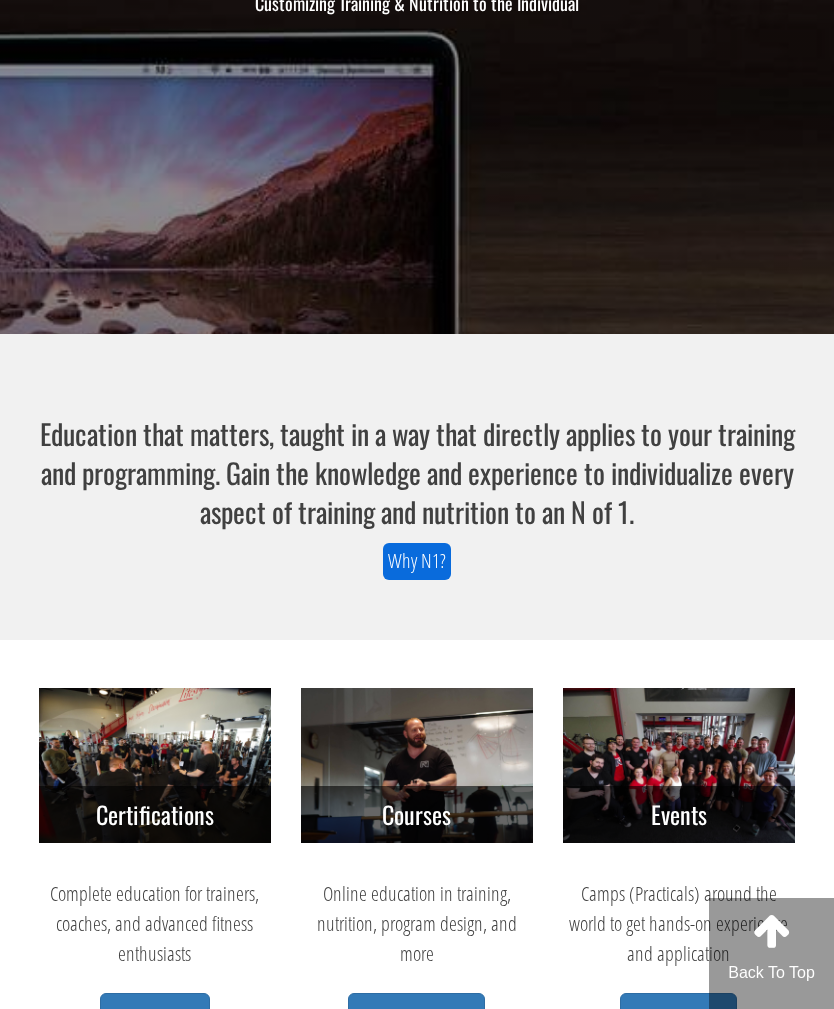 scroll, scrollTop: 0, scrollLeft: 0, axis: both 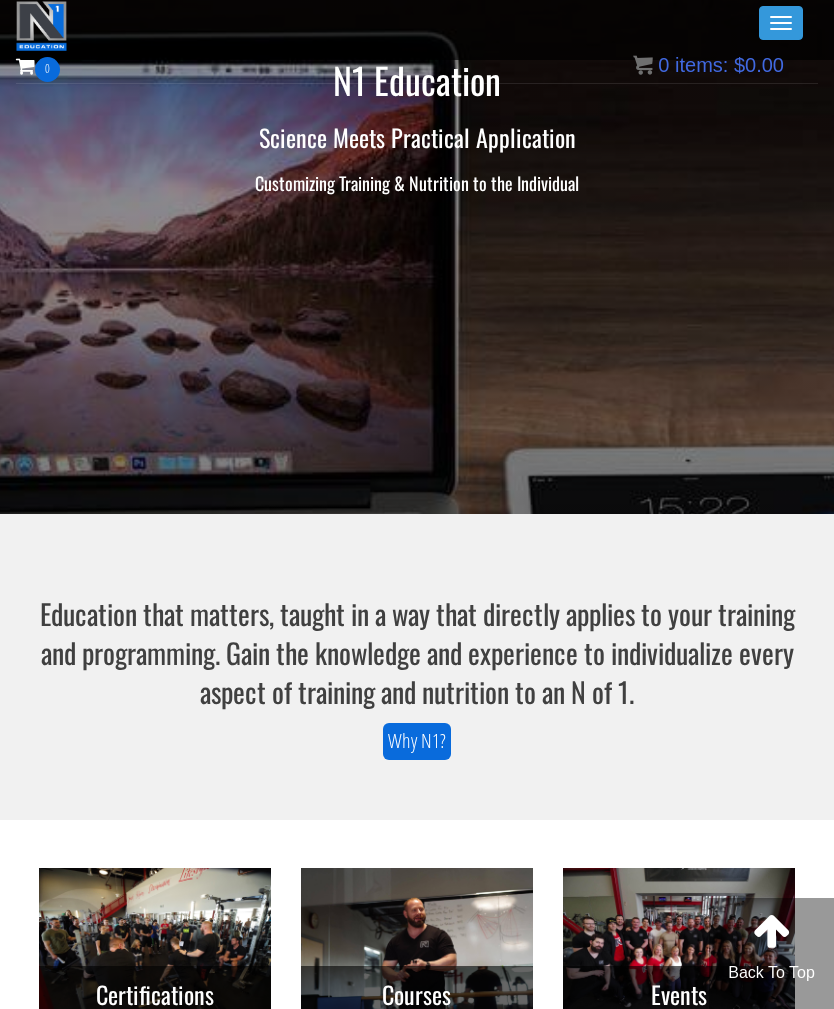 click on "Toggle navigation" at bounding box center [781, 23] 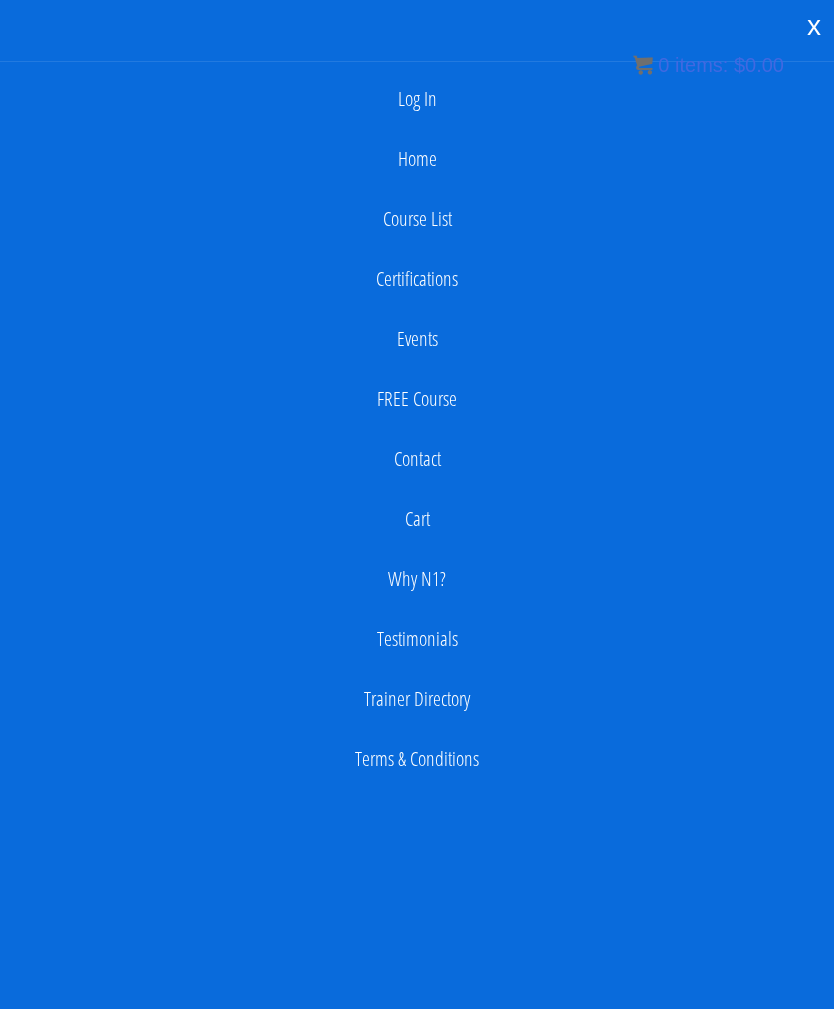 click on "Log In" at bounding box center (417, 99) 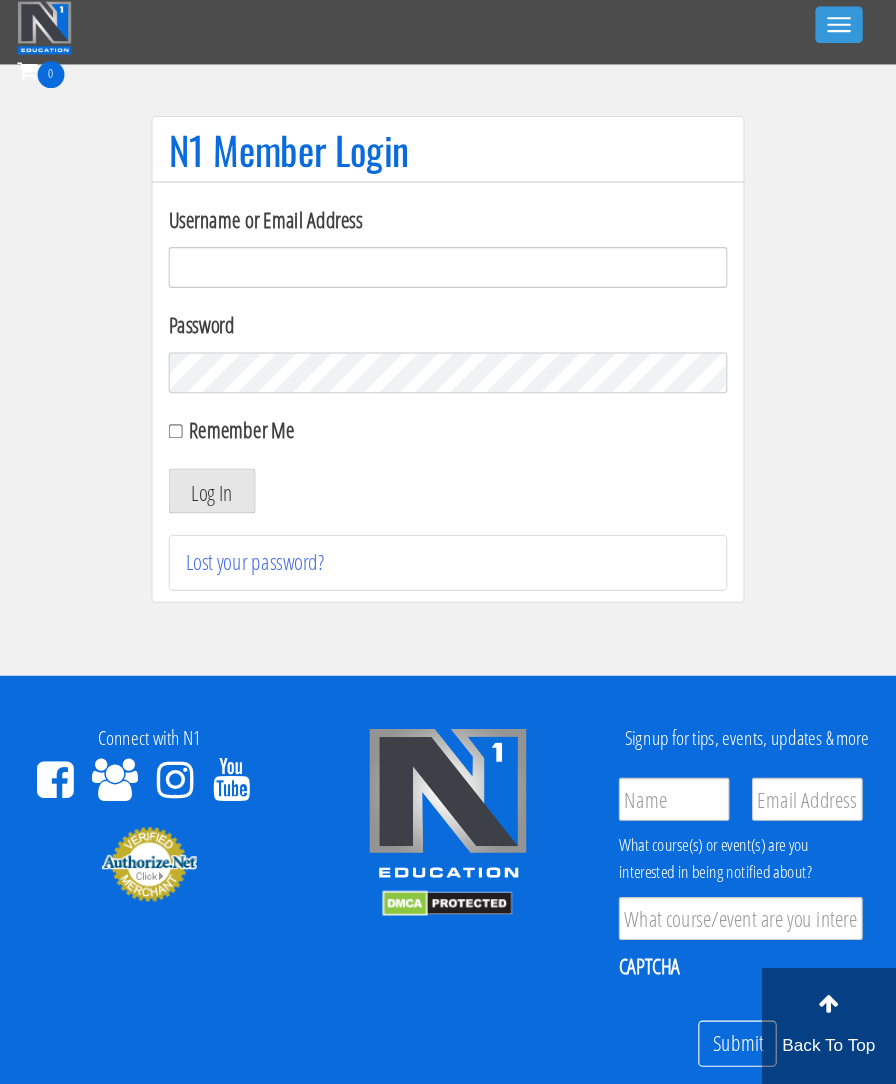 scroll, scrollTop: 0, scrollLeft: 0, axis: both 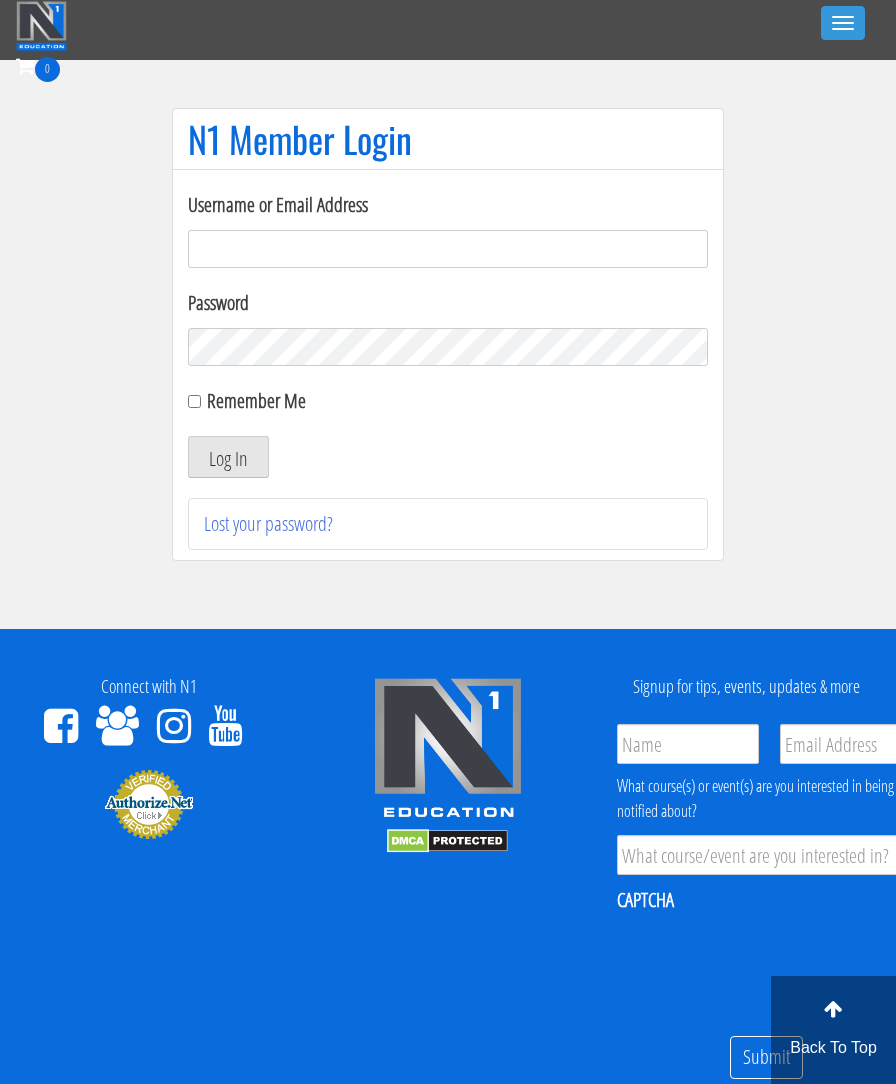 click on "Username or Email Address" at bounding box center (448, 249) 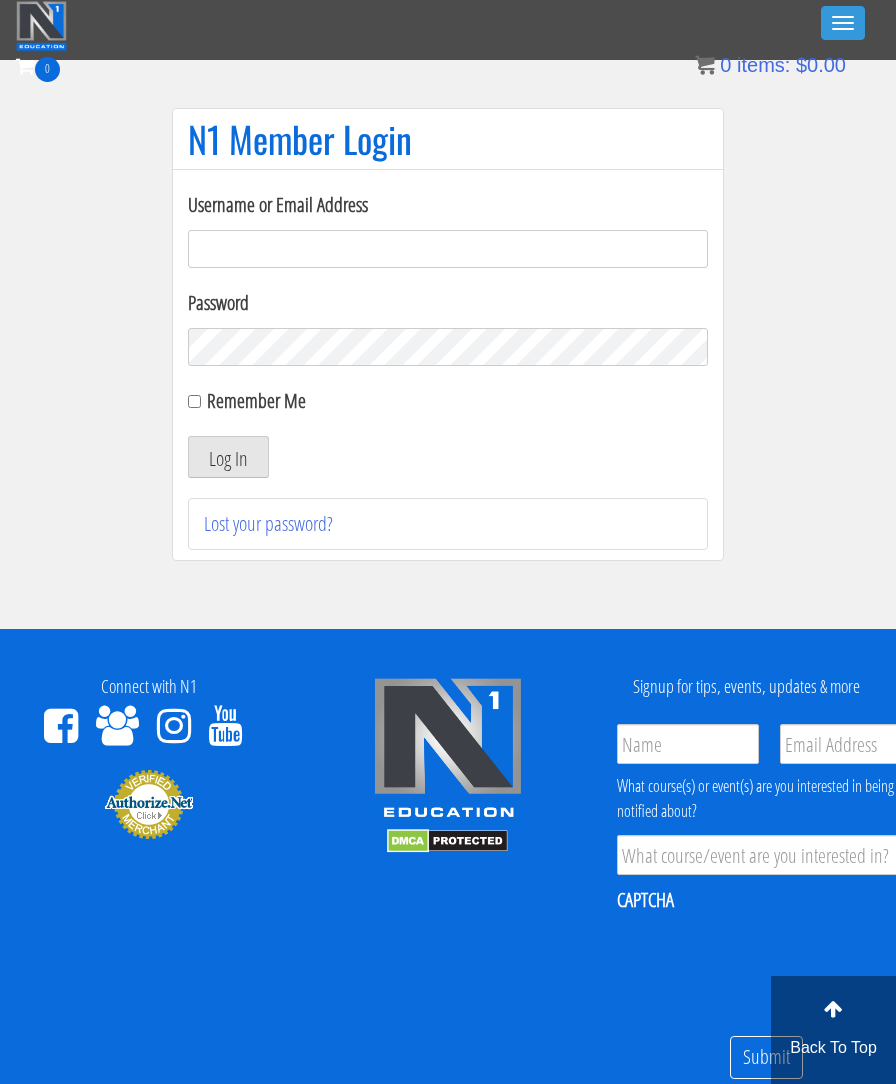 click on "Username or Email Address" at bounding box center [448, 249] 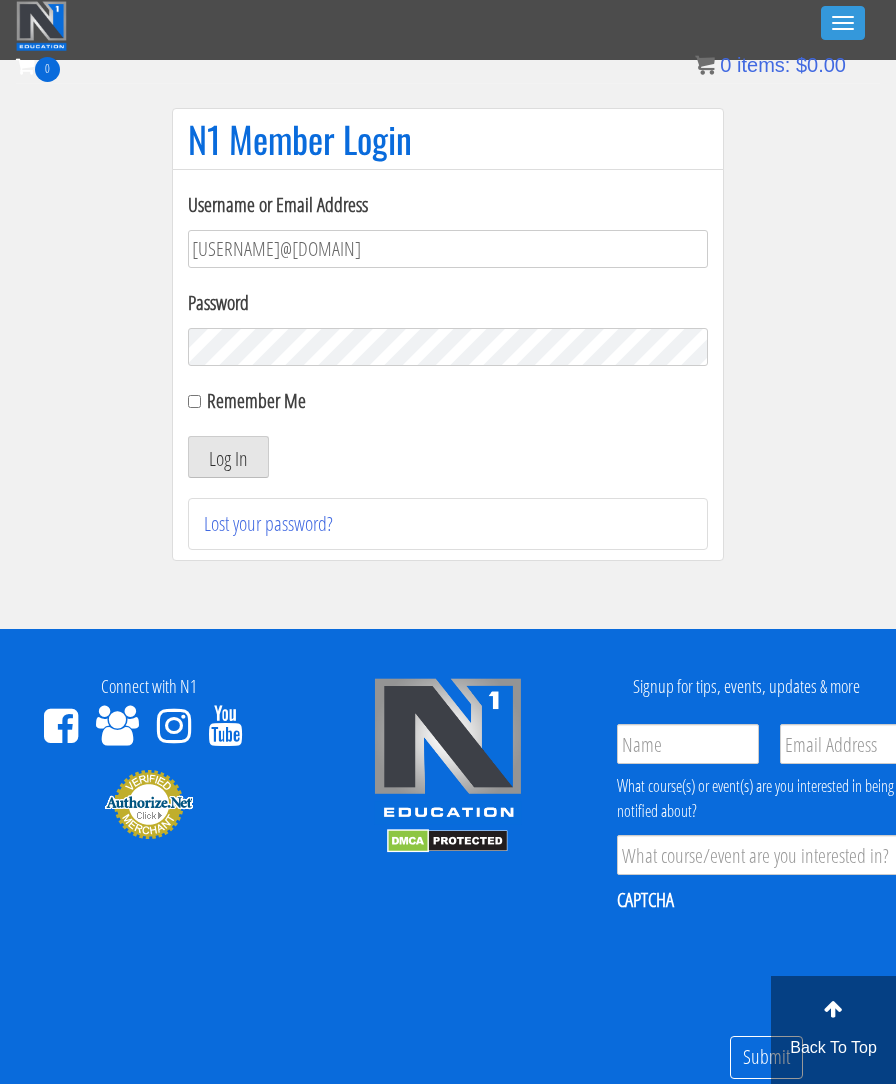 type on "[EMAIL]" 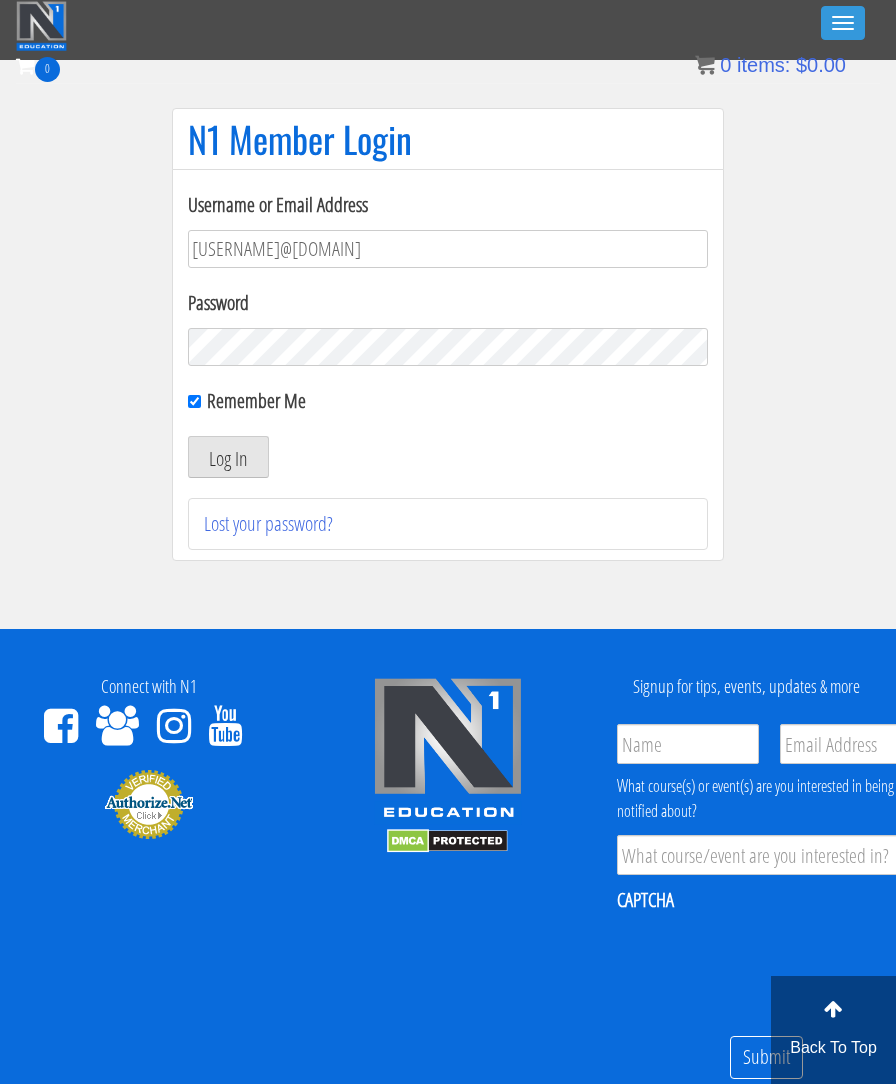 click on "Log In" at bounding box center (228, 457) 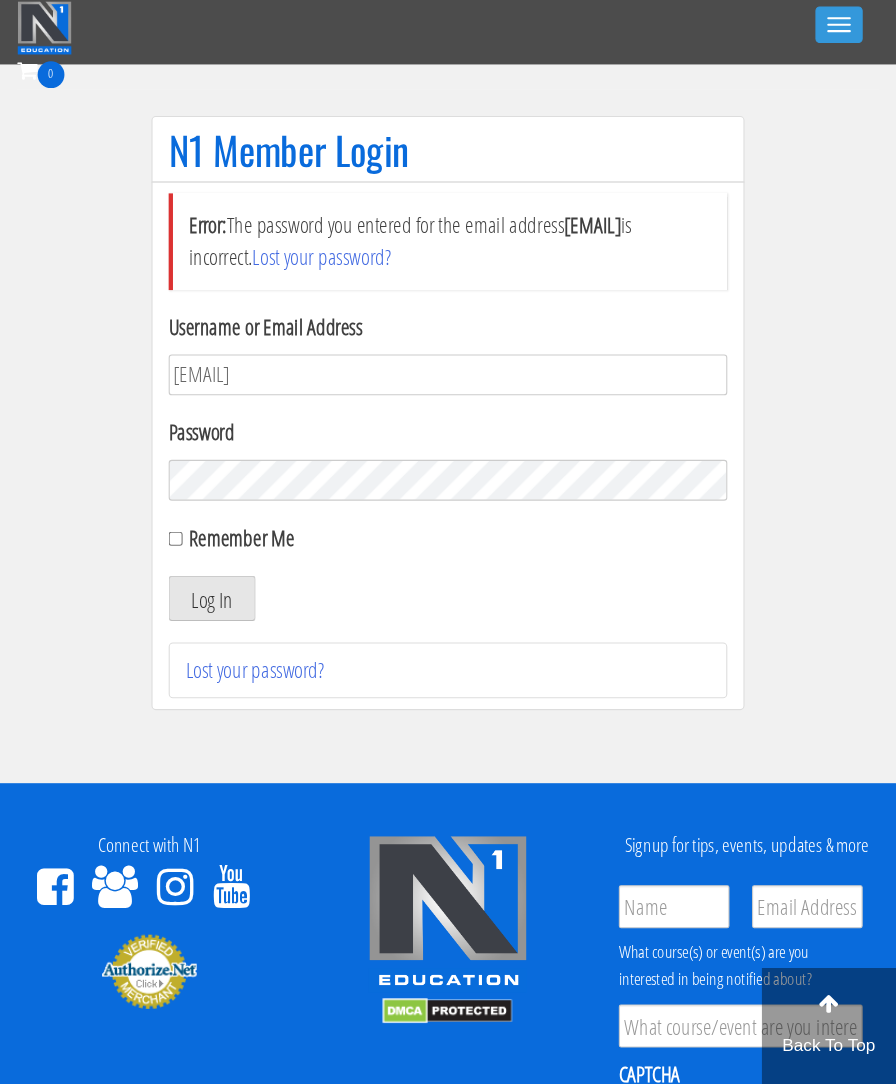 scroll, scrollTop: 0, scrollLeft: 0, axis: both 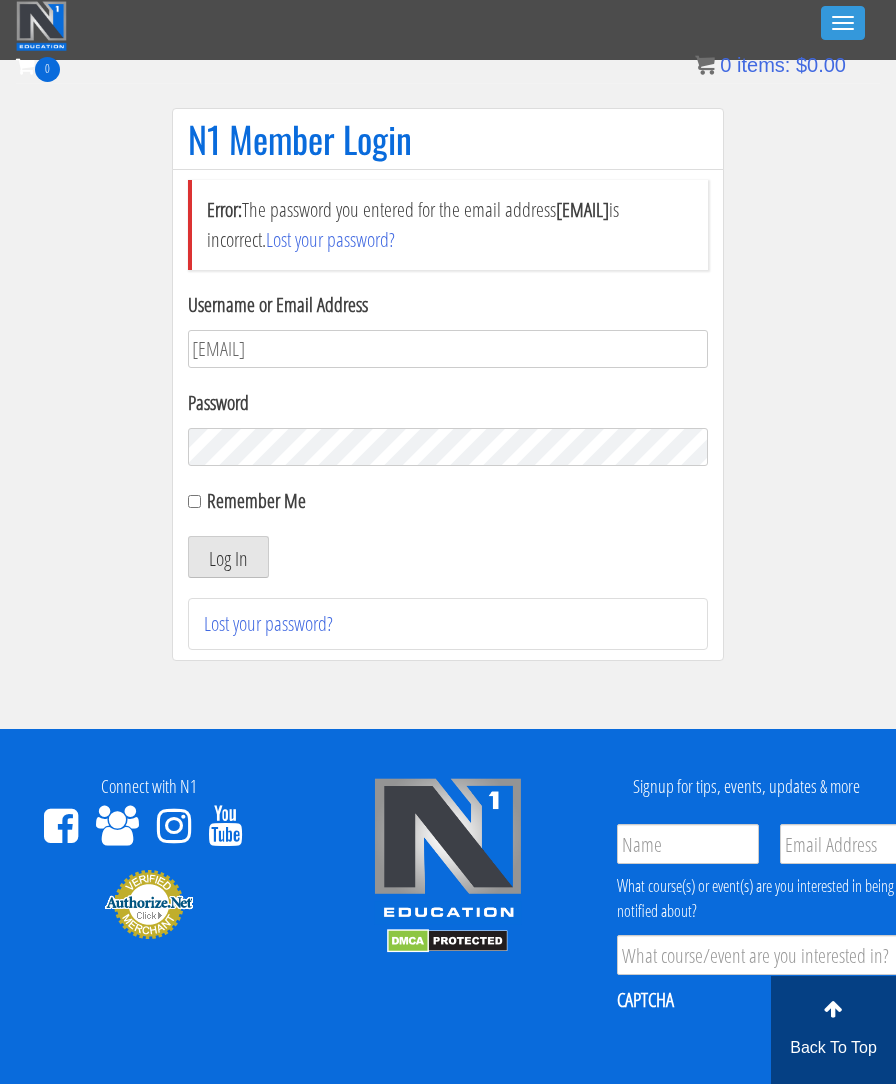 click on "Remember Me" at bounding box center (256, 500) 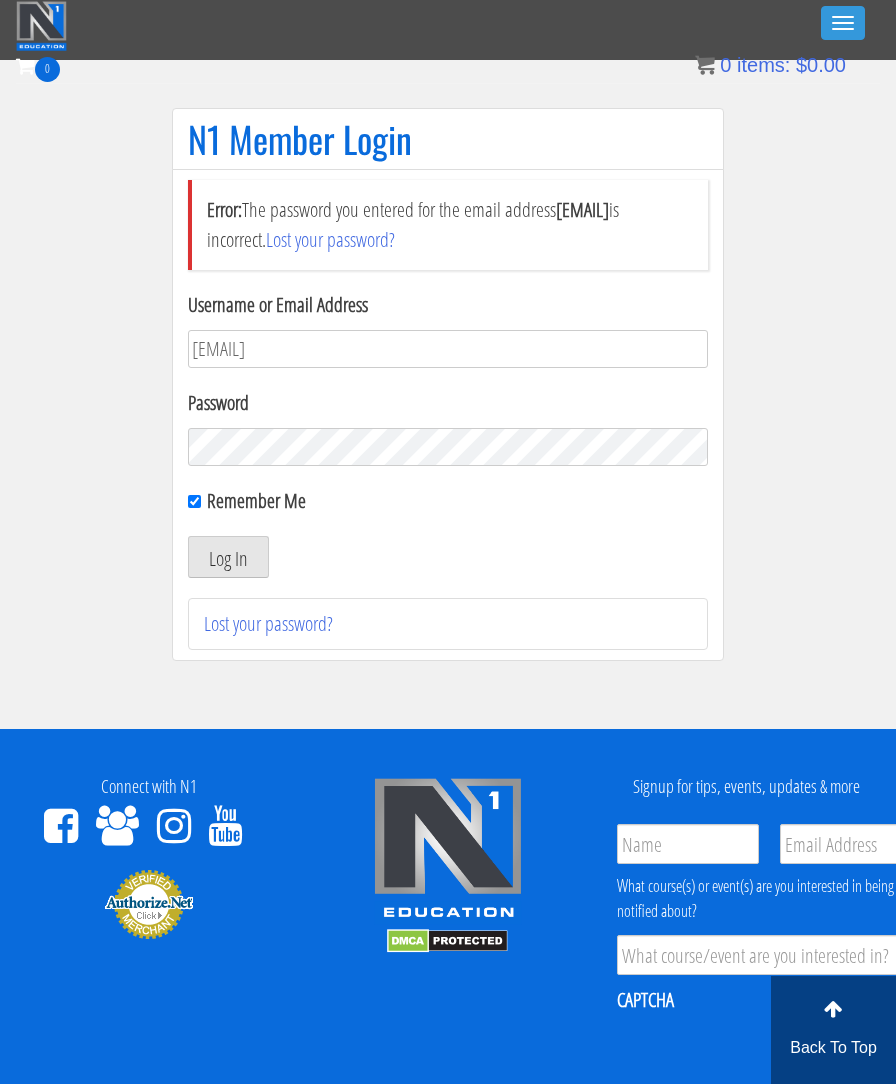 click on "Log In" at bounding box center (228, 557) 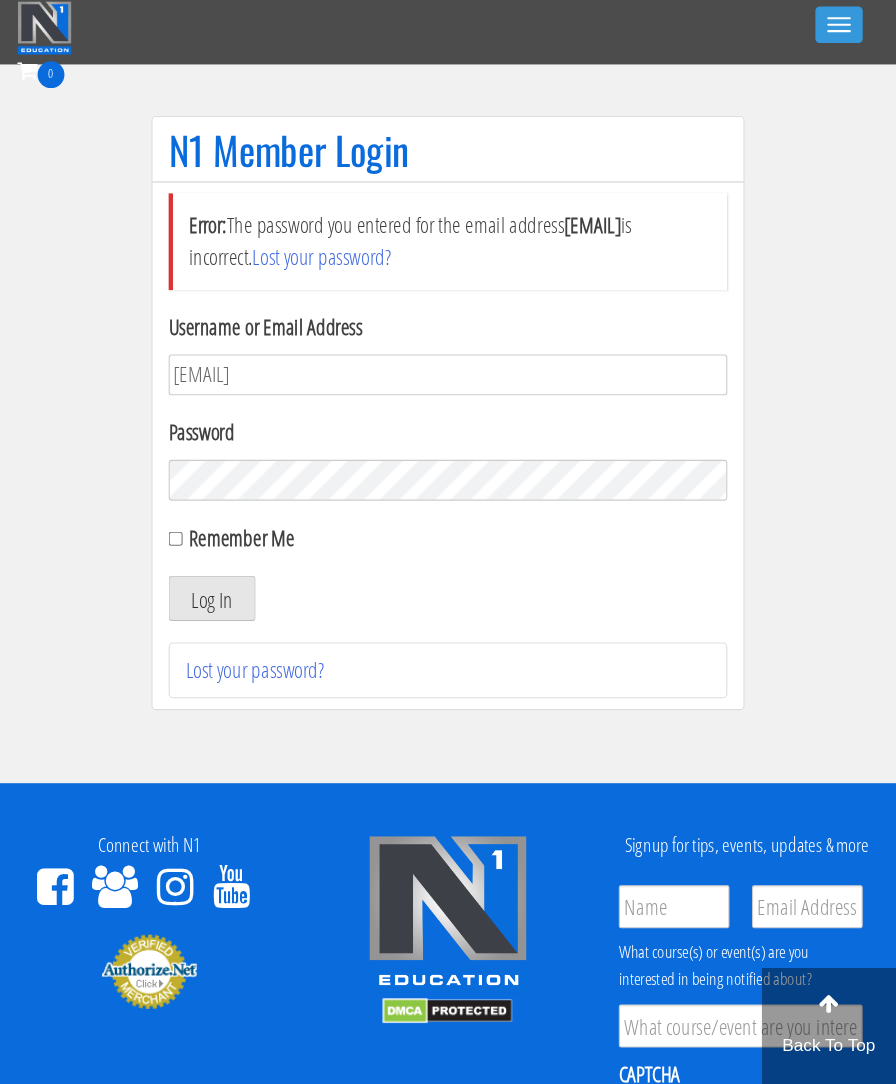 scroll, scrollTop: 0, scrollLeft: 0, axis: both 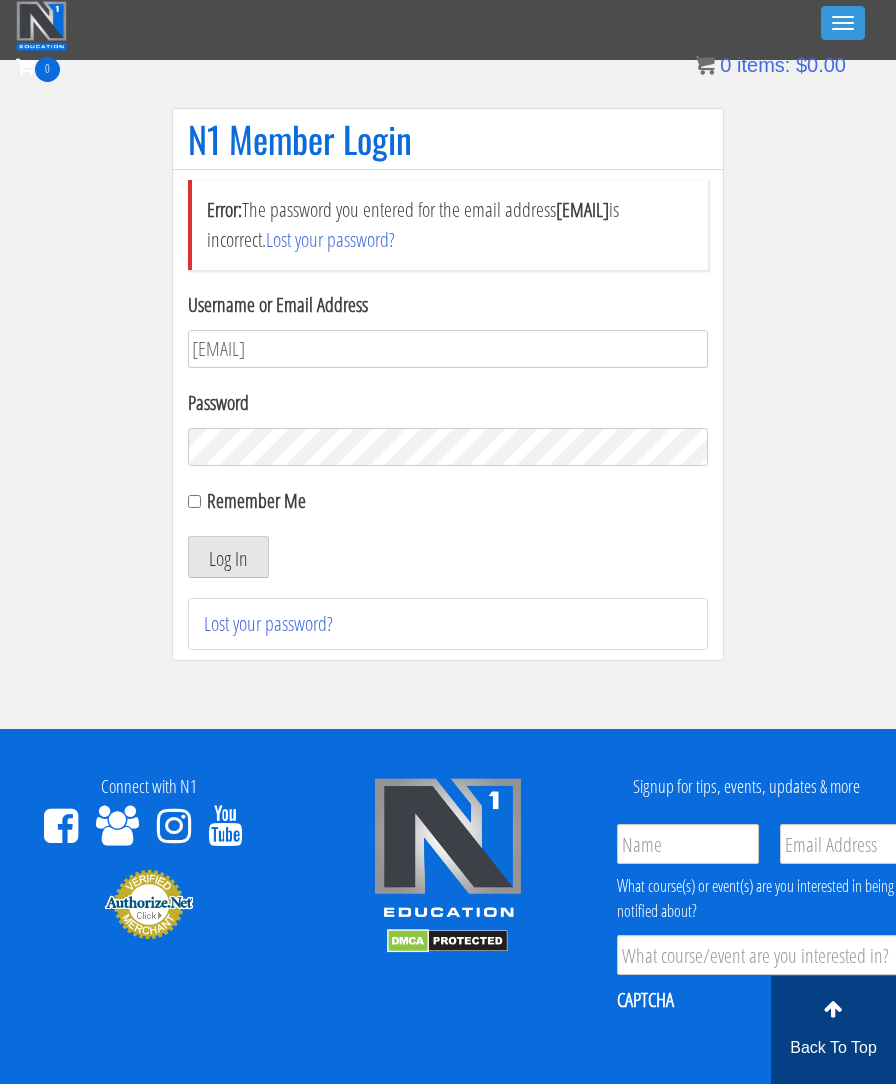 click on "Remember Me" at bounding box center (256, 500) 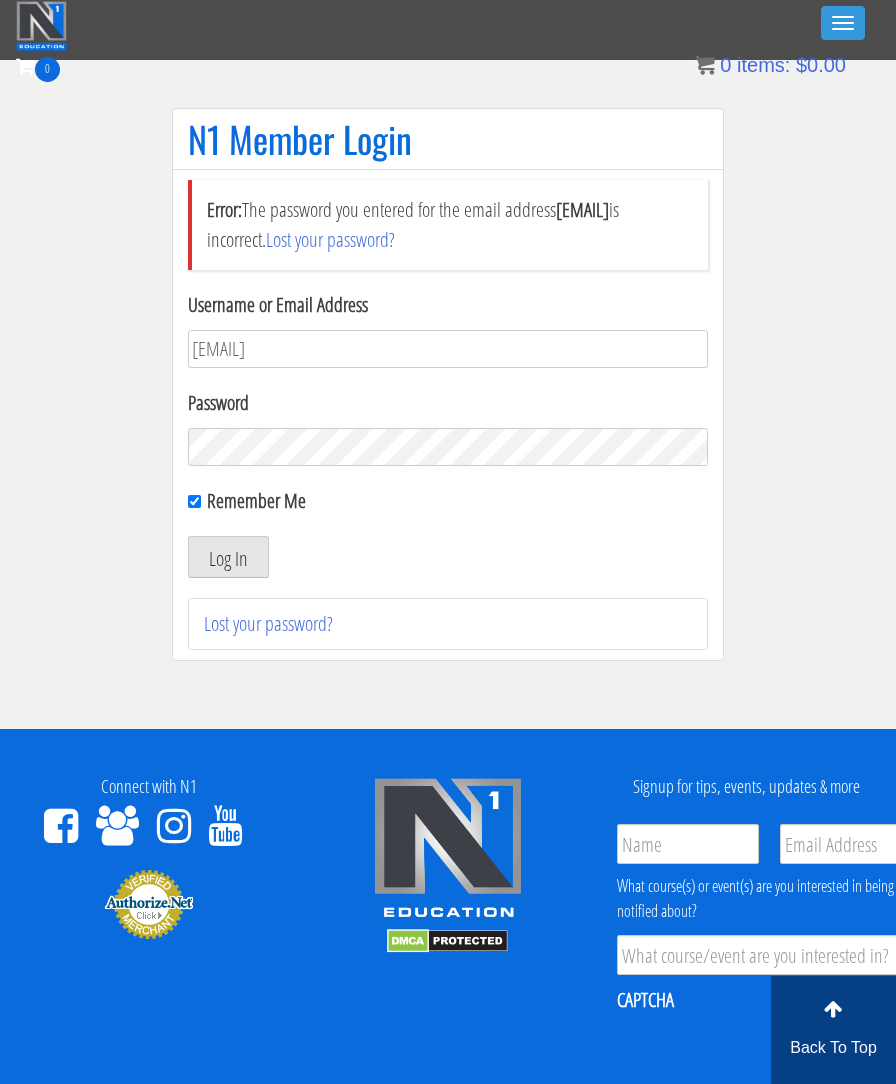 click on "Log In" at bounding box center (228, 557) 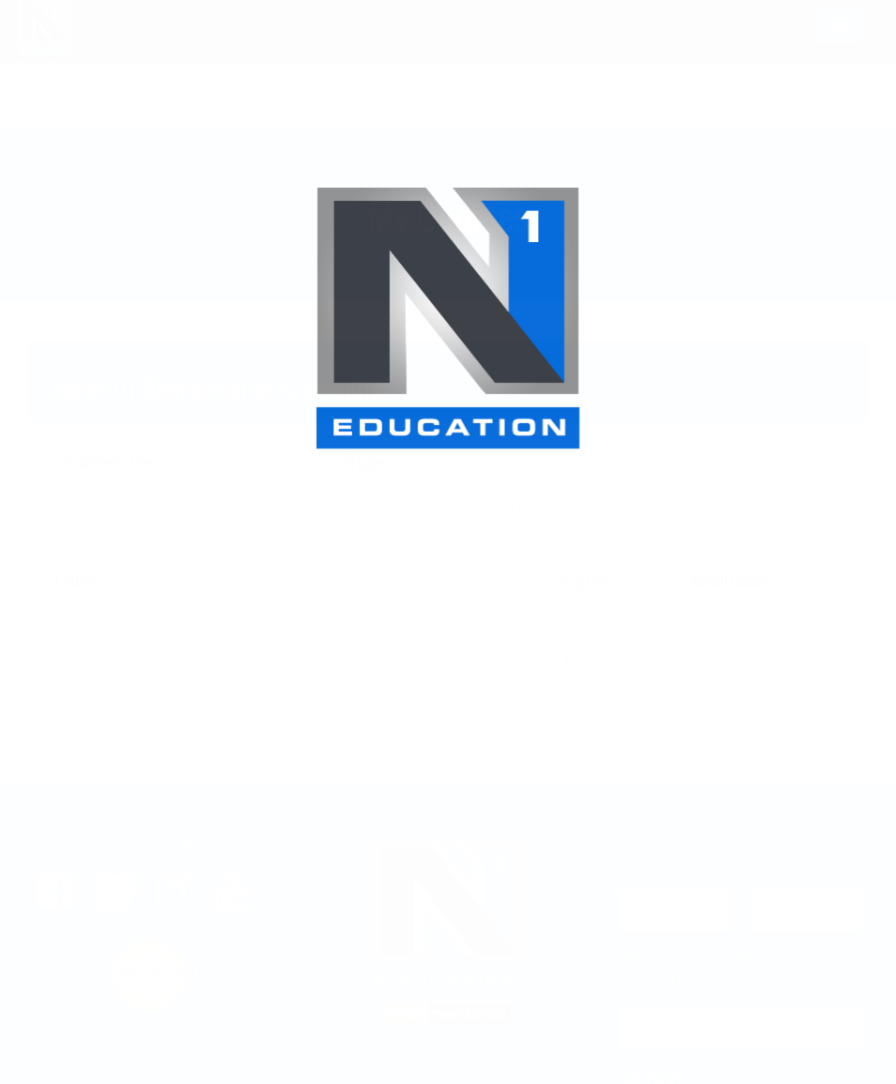 scroll, scrollTop: 0, scrollLeft: 0, axis: both 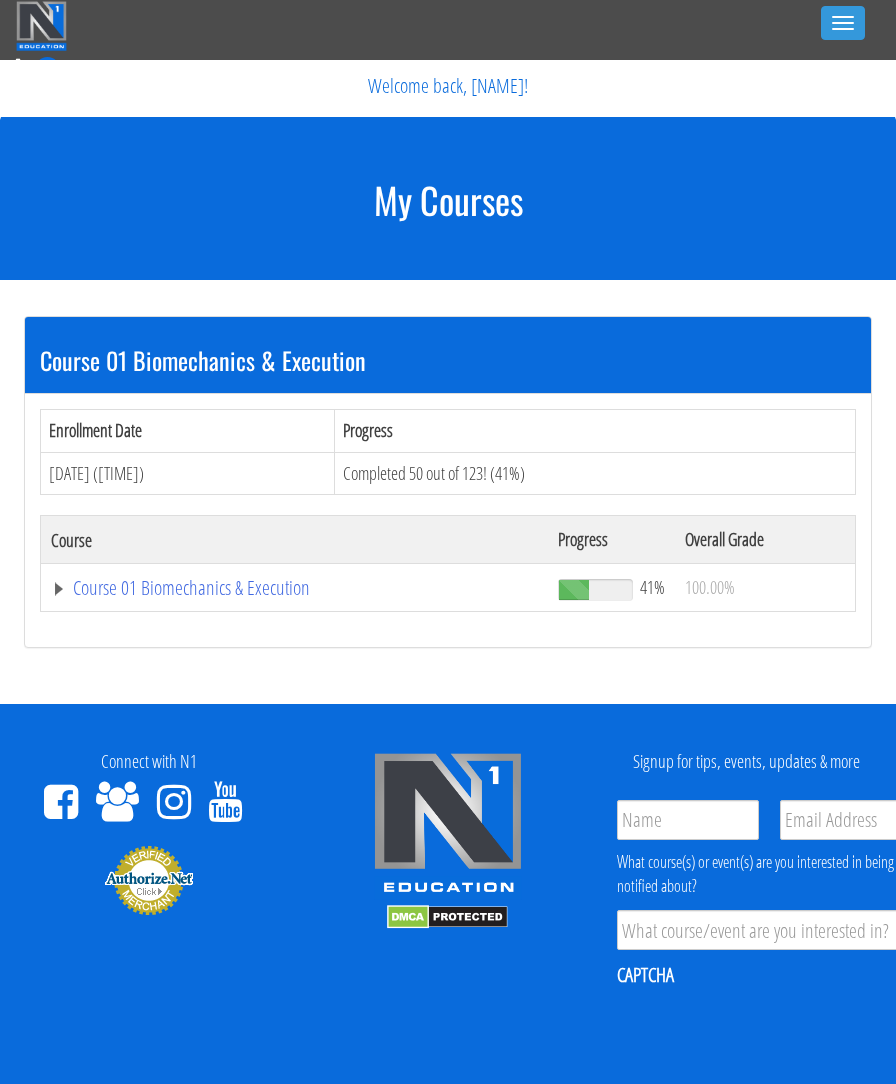 click on "Course 01 Biomechanics & Execution" at bounding box center [294, 588] 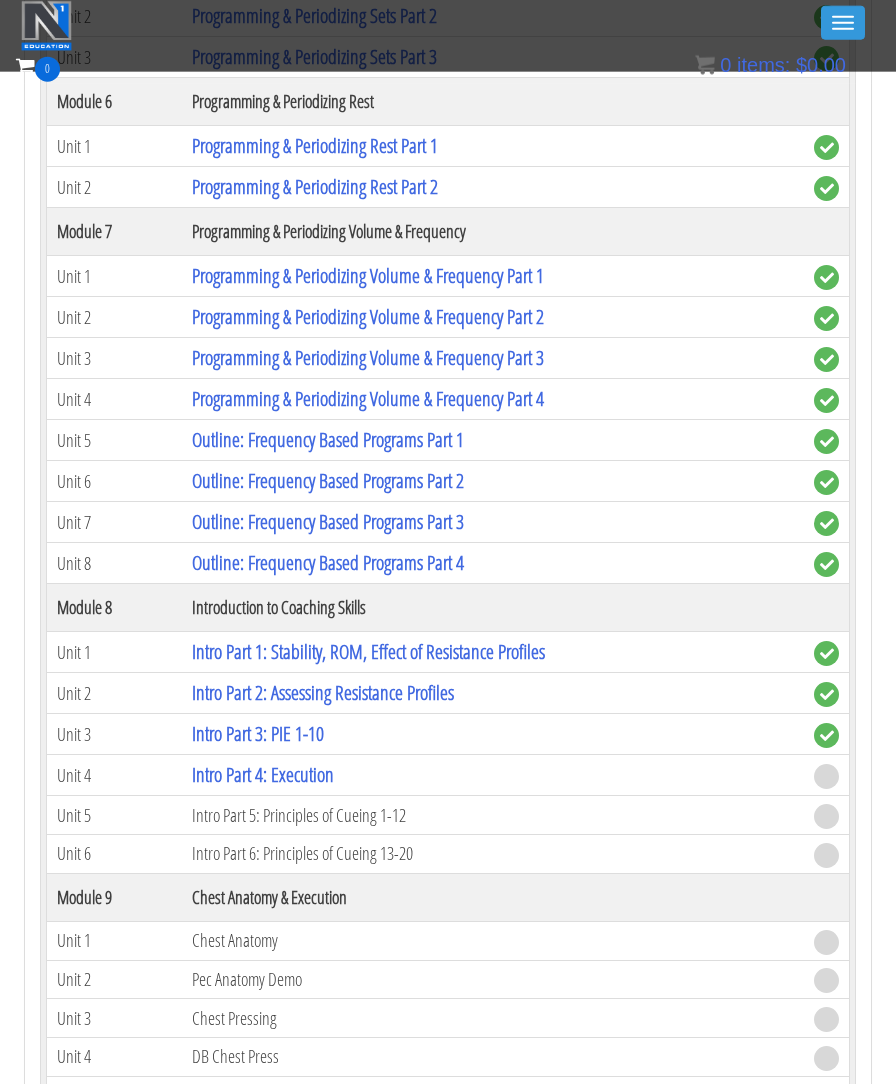 scroll, scrollTop: 2280, scrollLeft: 0, axis: vertical 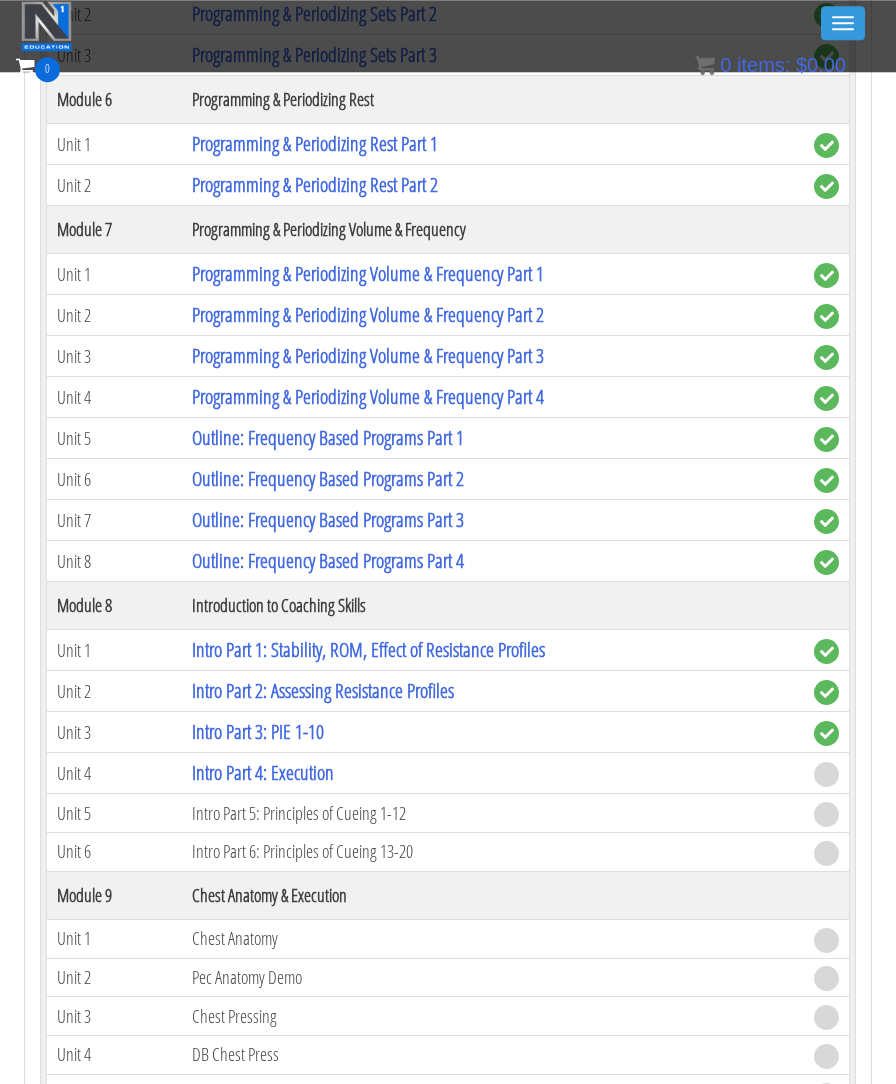 click on "Intro Part 4: Execution" at bounding box center (263, 772) 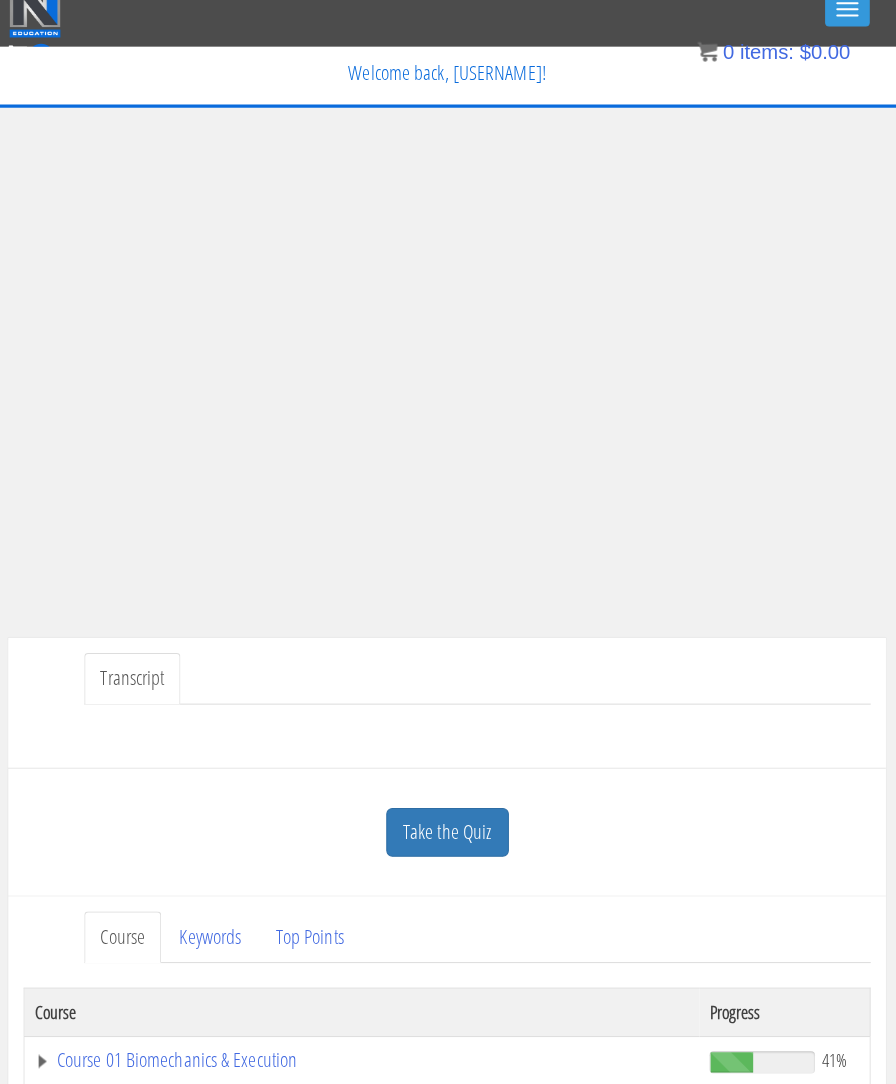 scroll, scrollTop: 2, scrollLeft: 1, axis: both 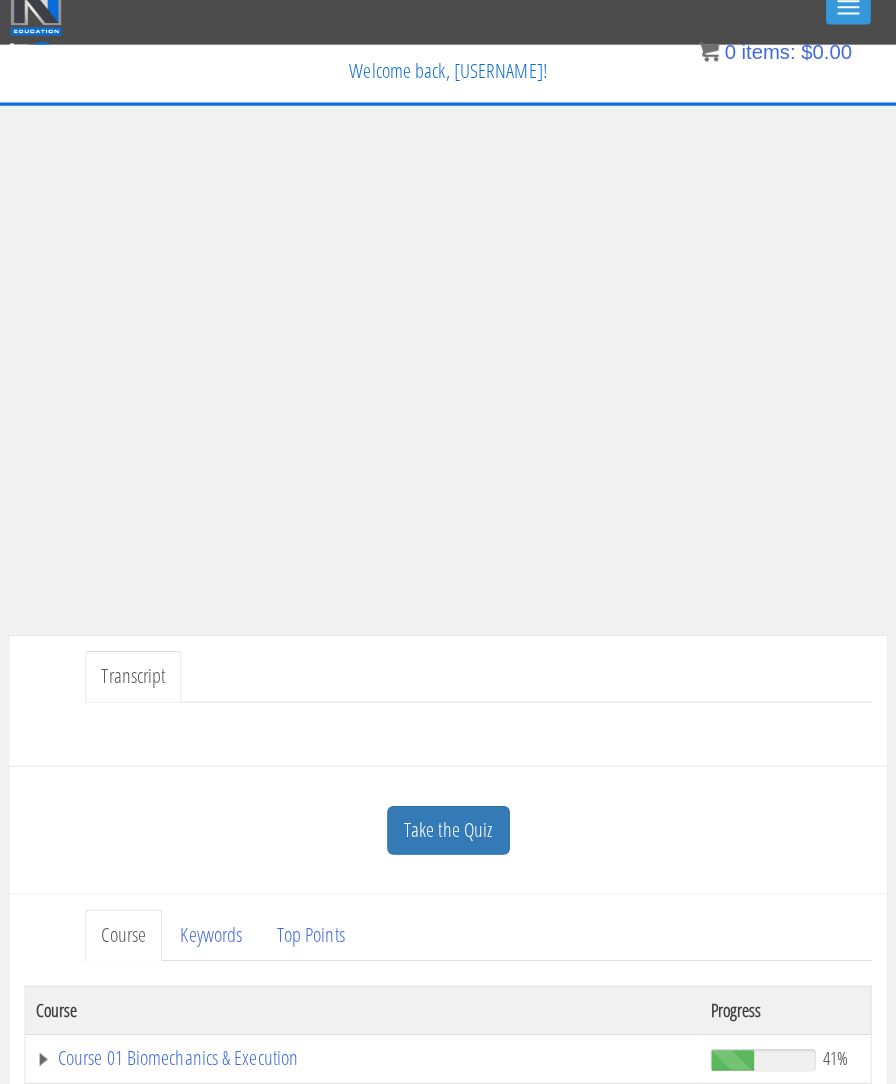 click on "Take the Quiz" at bounding box center [447, 833] 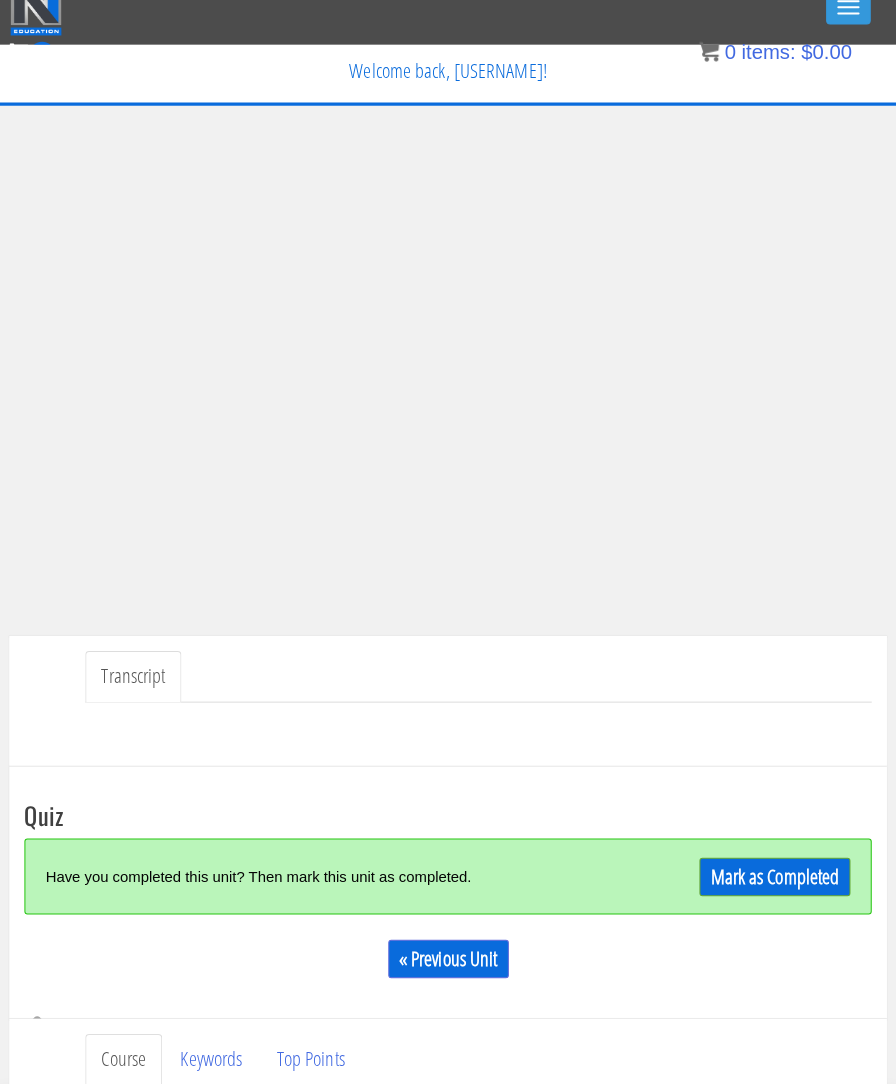 click on "Mark as Completed" at bounding box center [769, 879] 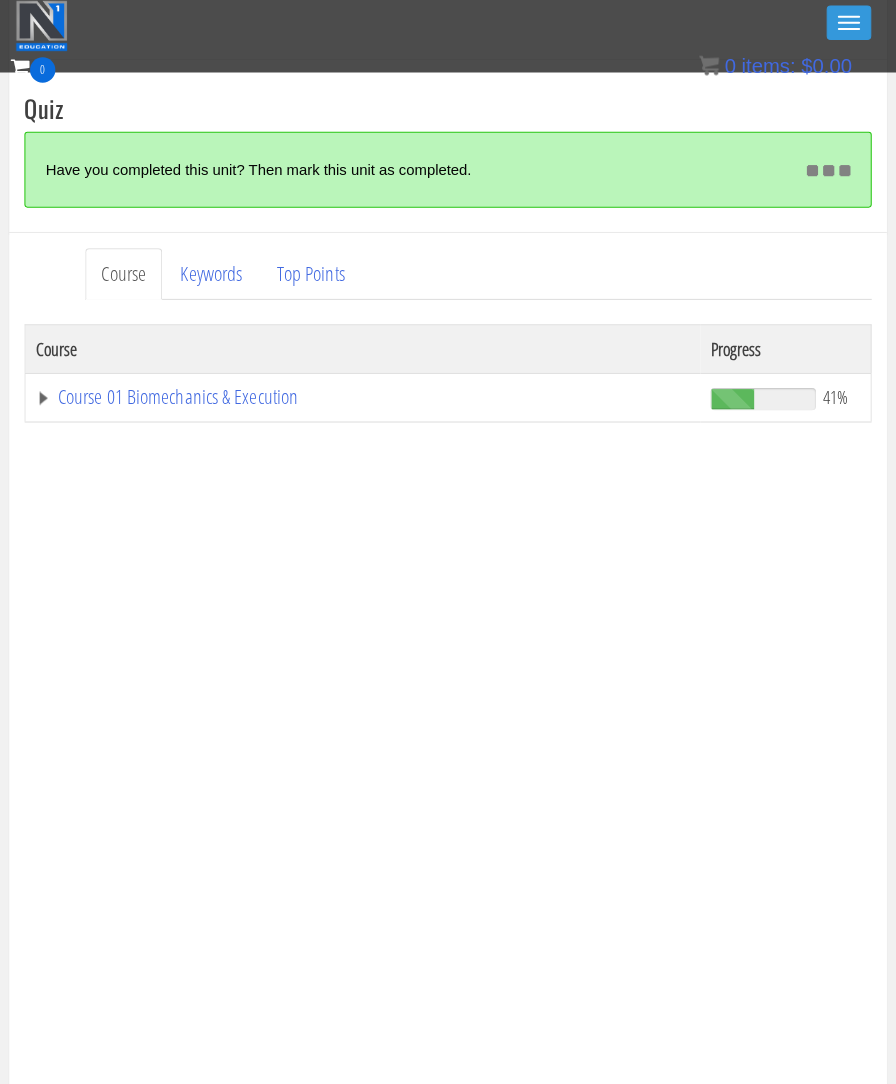 scroll, scrollTop: 650, scrollLeft: 1, axis: both 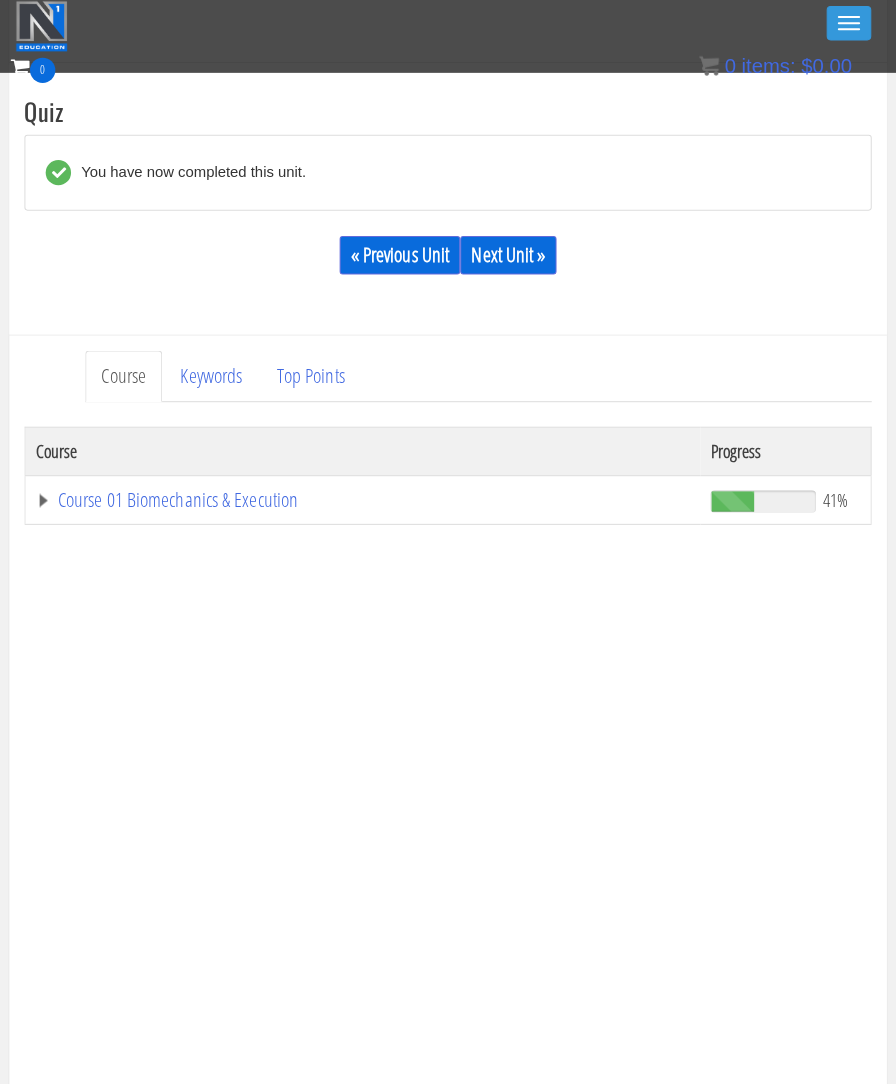 click on "« Previous Unit" at bounding box center (399, 252) 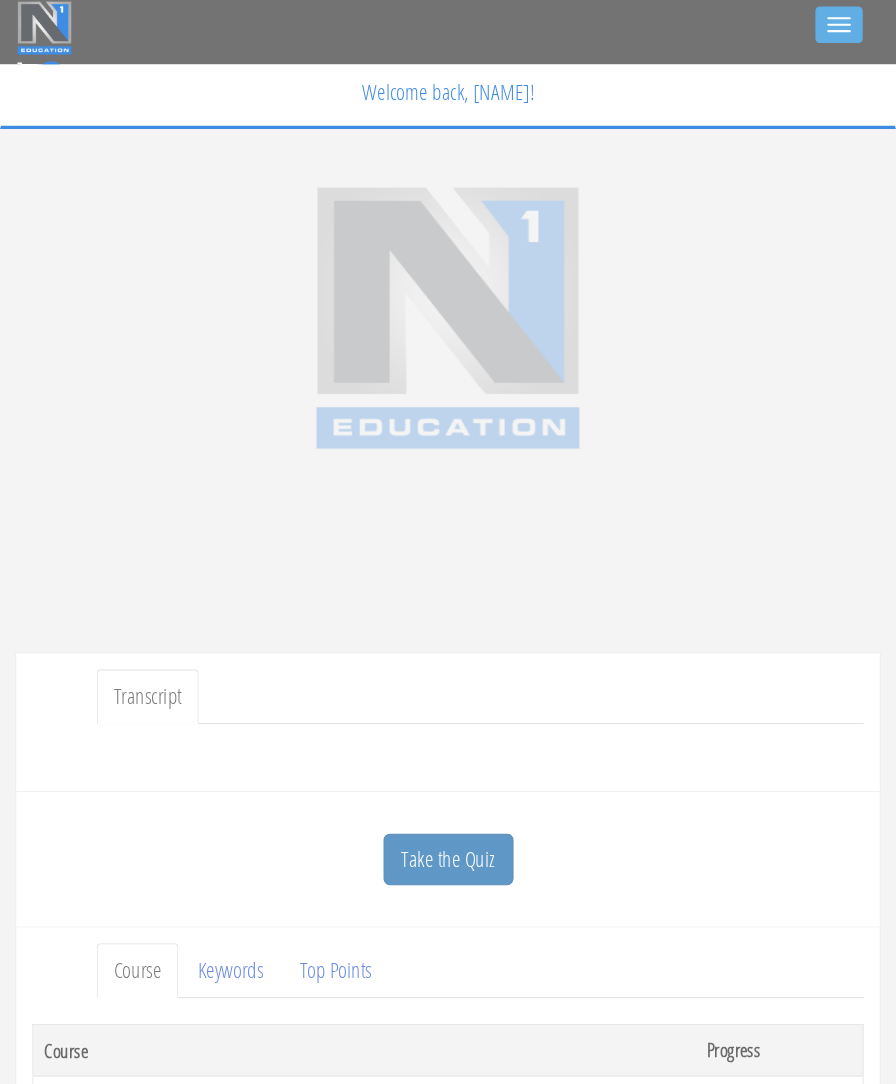 scroll, scrollTop: 0, scrollLeft: 0, axis: both 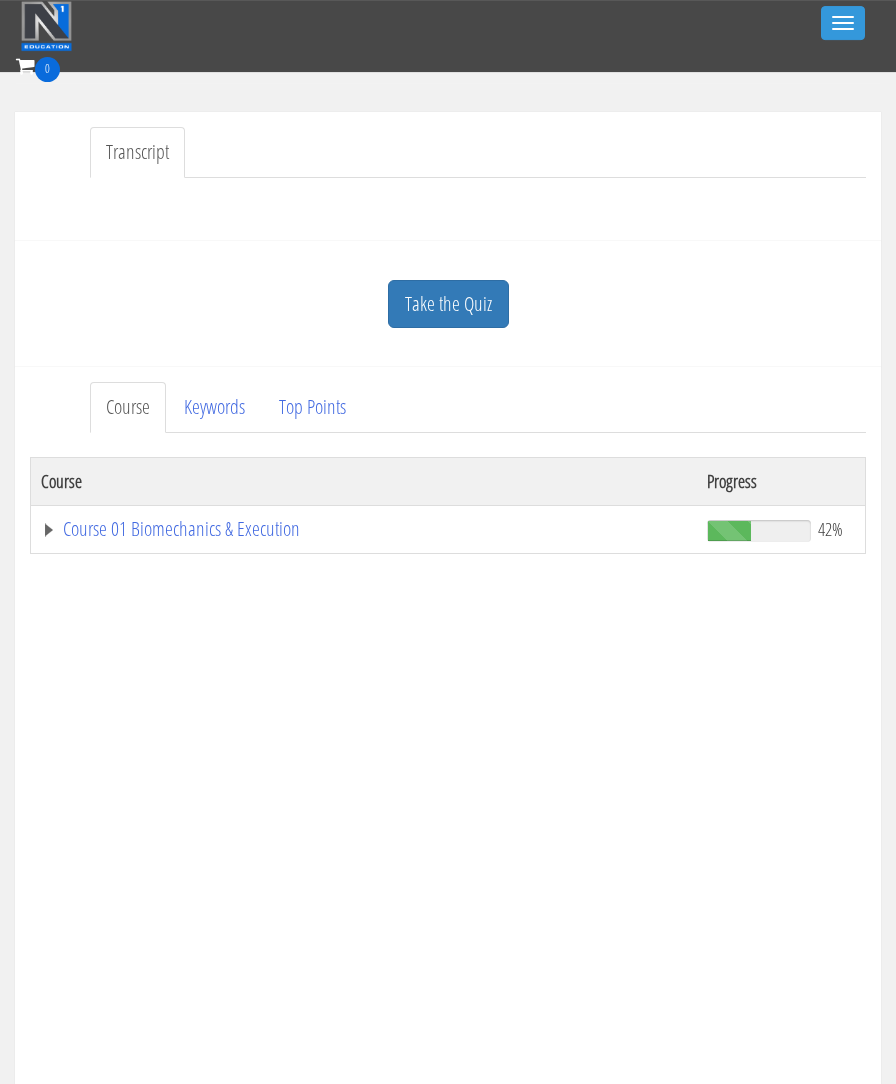 click on "Course 01 Biomechanics & Execution" at bounding box center (364, 529) 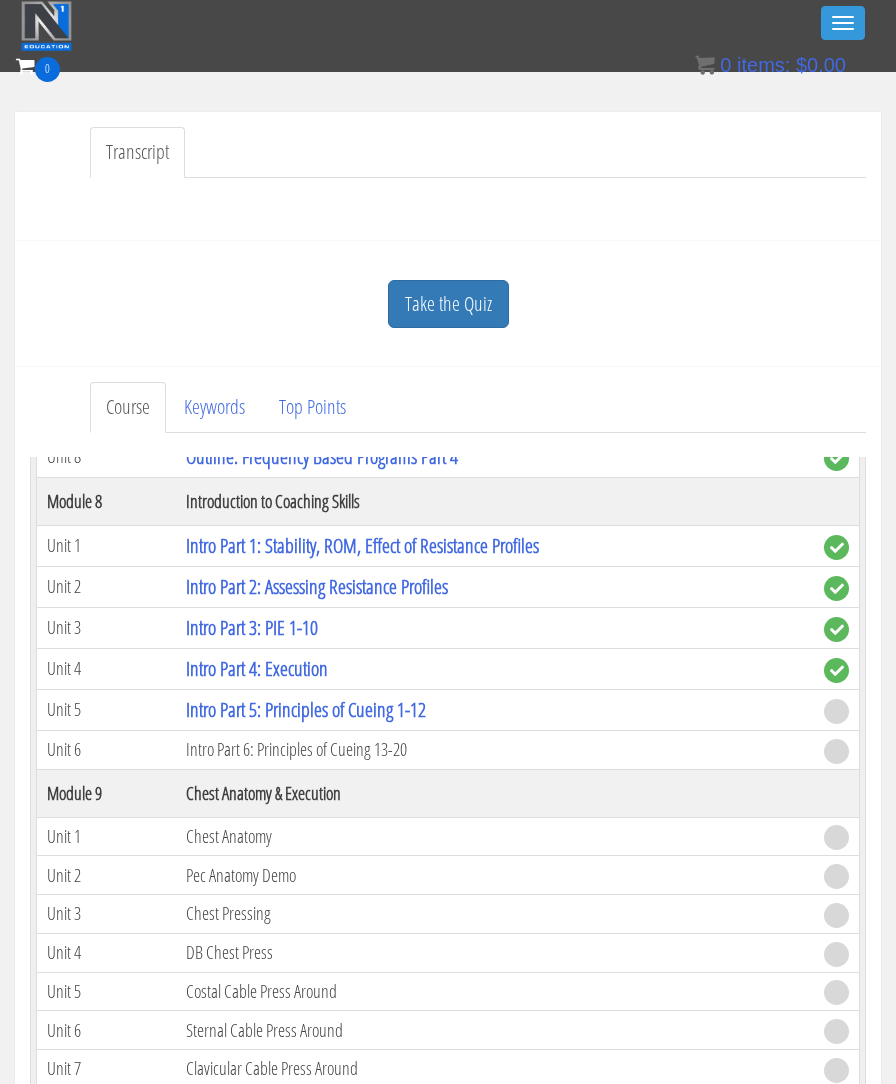 scroll, scrollTop: 2387, scrollLeft: 0, axis: vertical 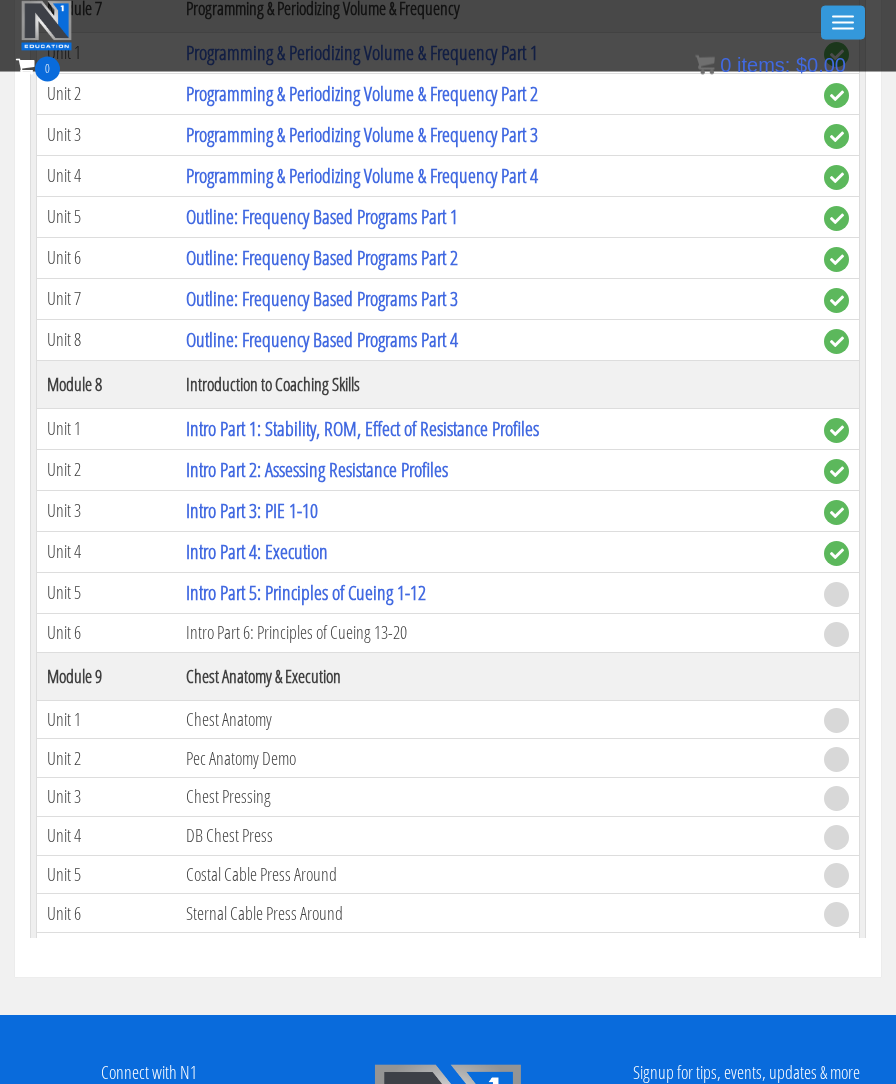 click on "Intro Part 3: PIE 1-10" at bounding box center (252, 510) 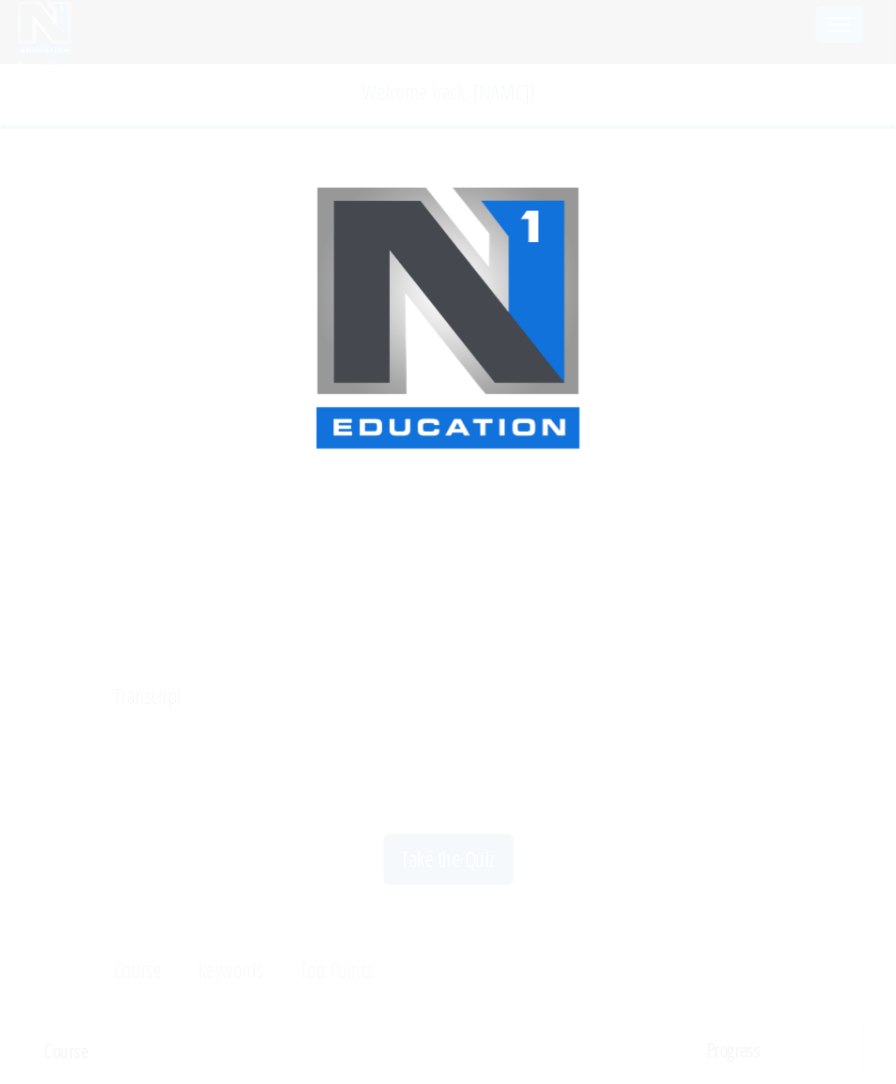scroll, scrollTop: 0, scrollLeft: 0, axis: both 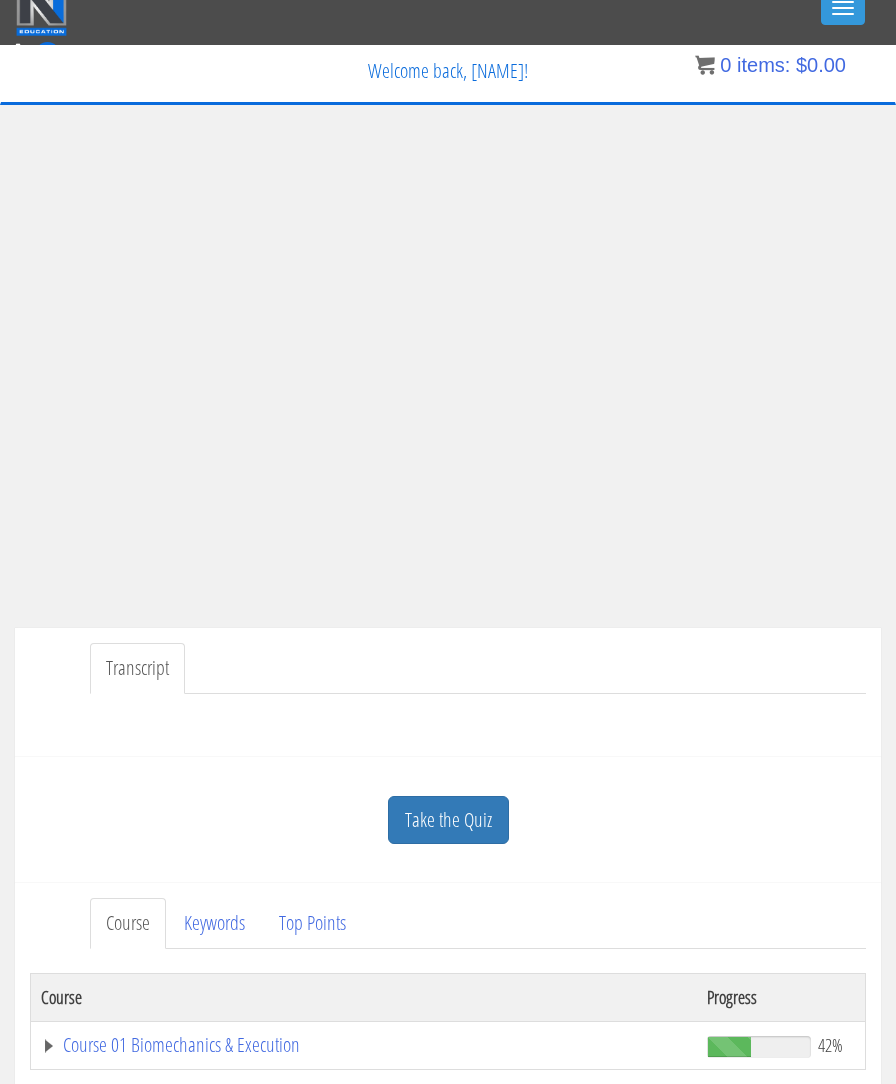 click on "Take the Quiz" at bounding box center [448, 820] 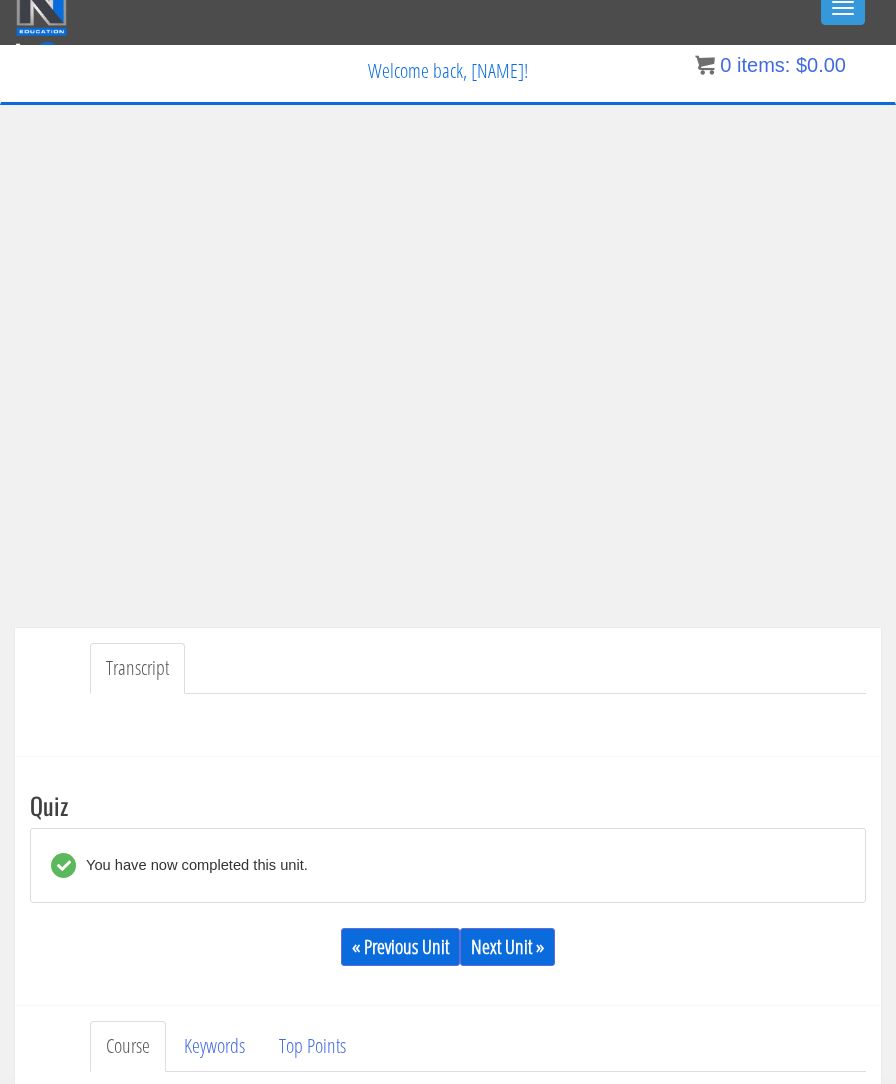 click on "Next Unit »" at bounding box center (507, 947) 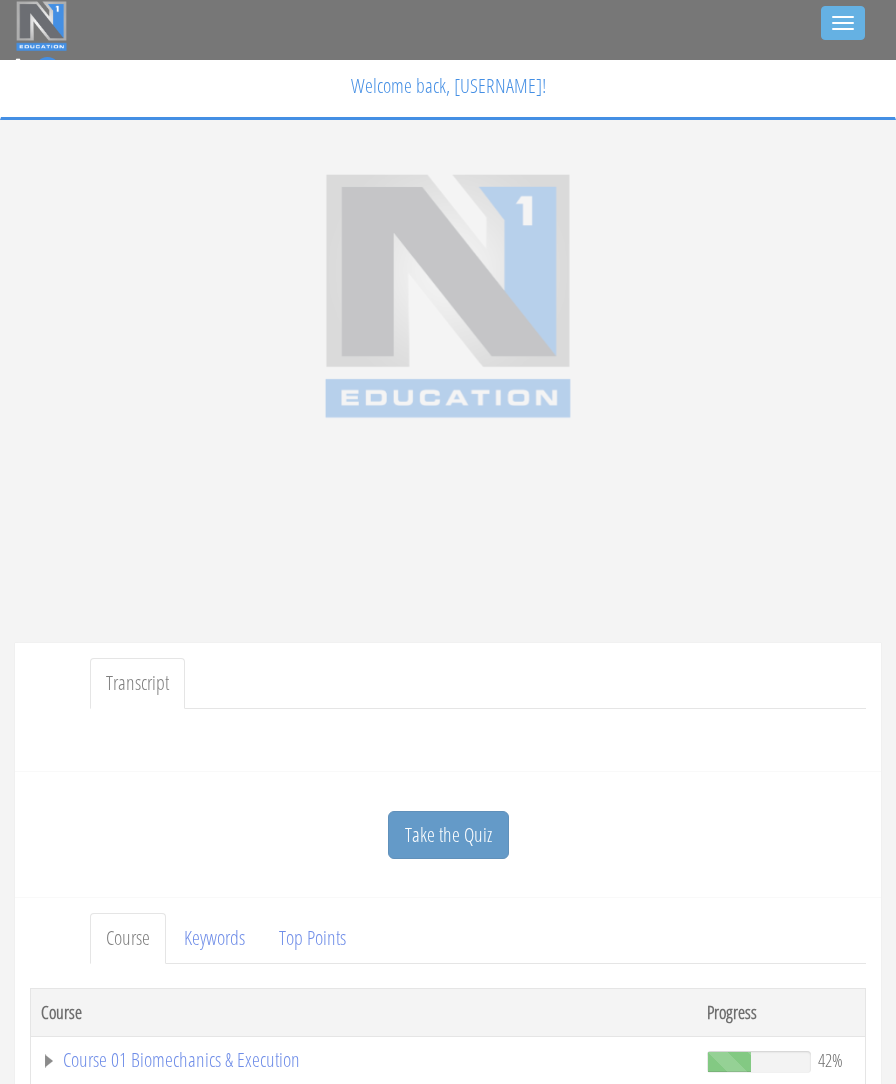 scroll, scrollTop: 0, scrollLeft: 0, axis: both 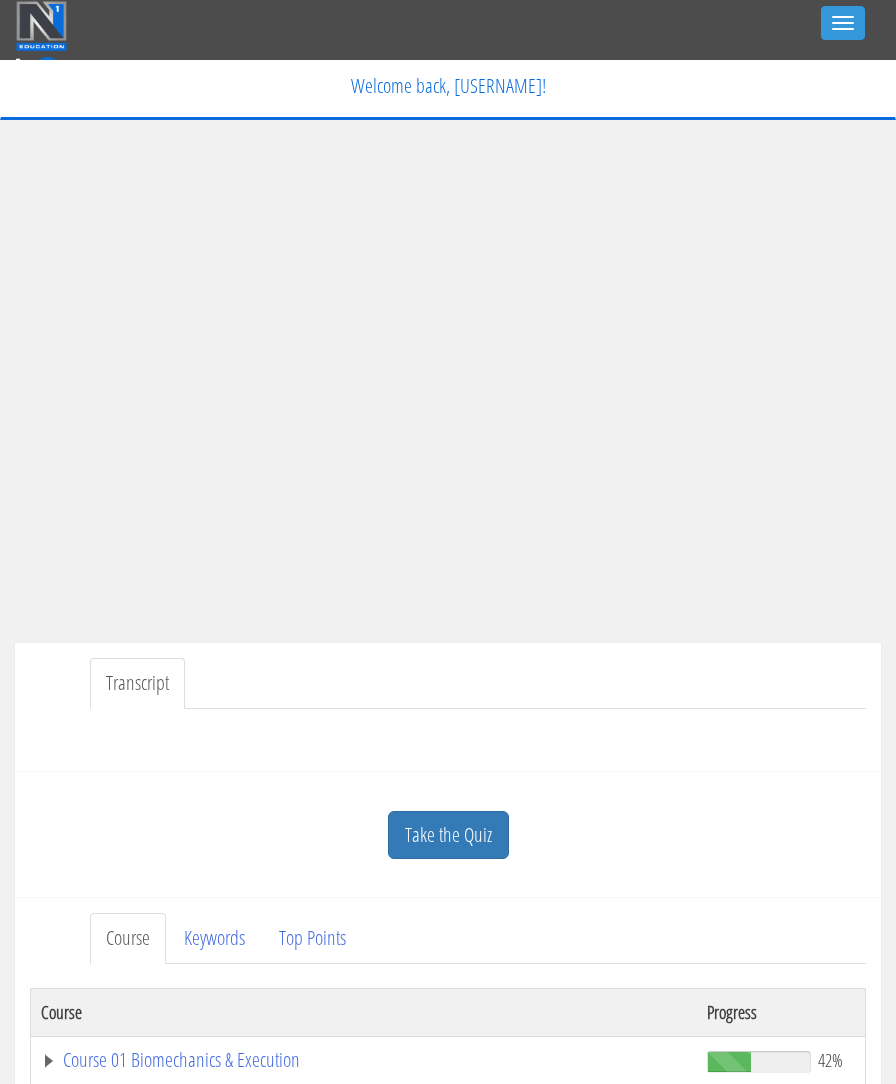 click on "Take the Quiz" at bounding box center [448, 835] 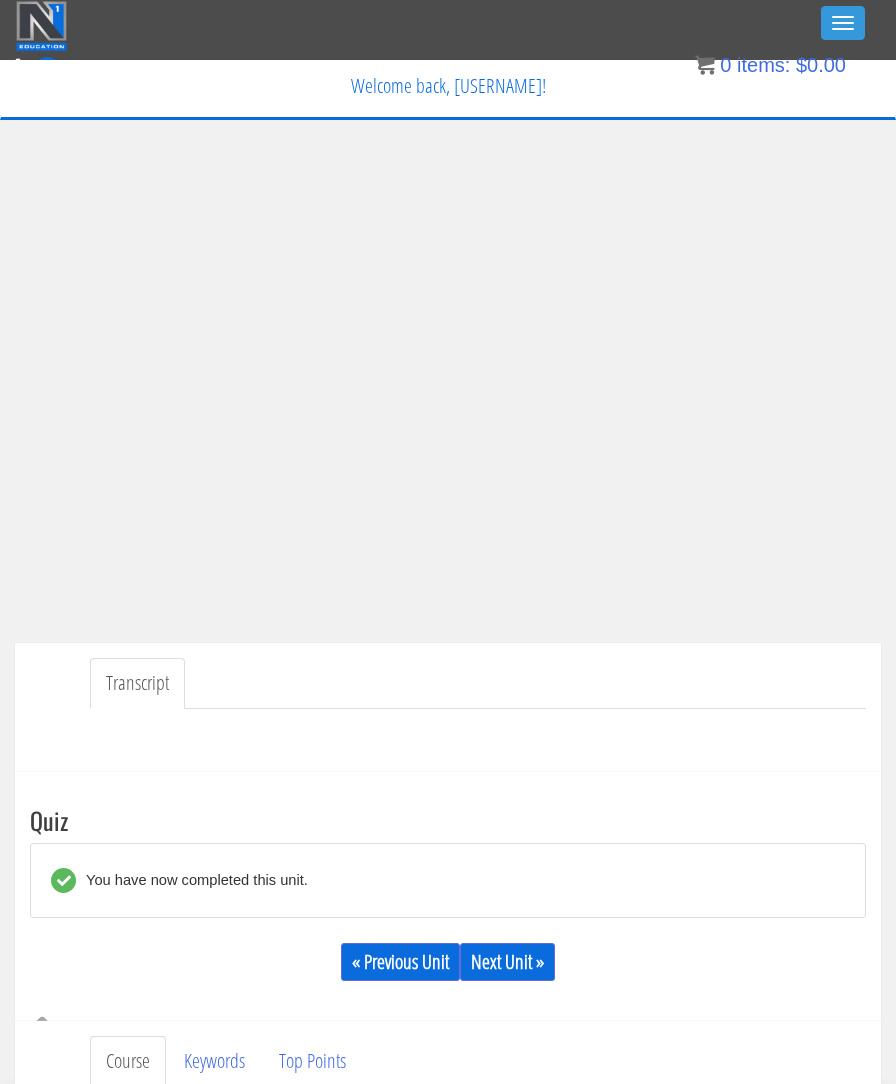 click on "Next Unit »" at bounding box center [507, 962] 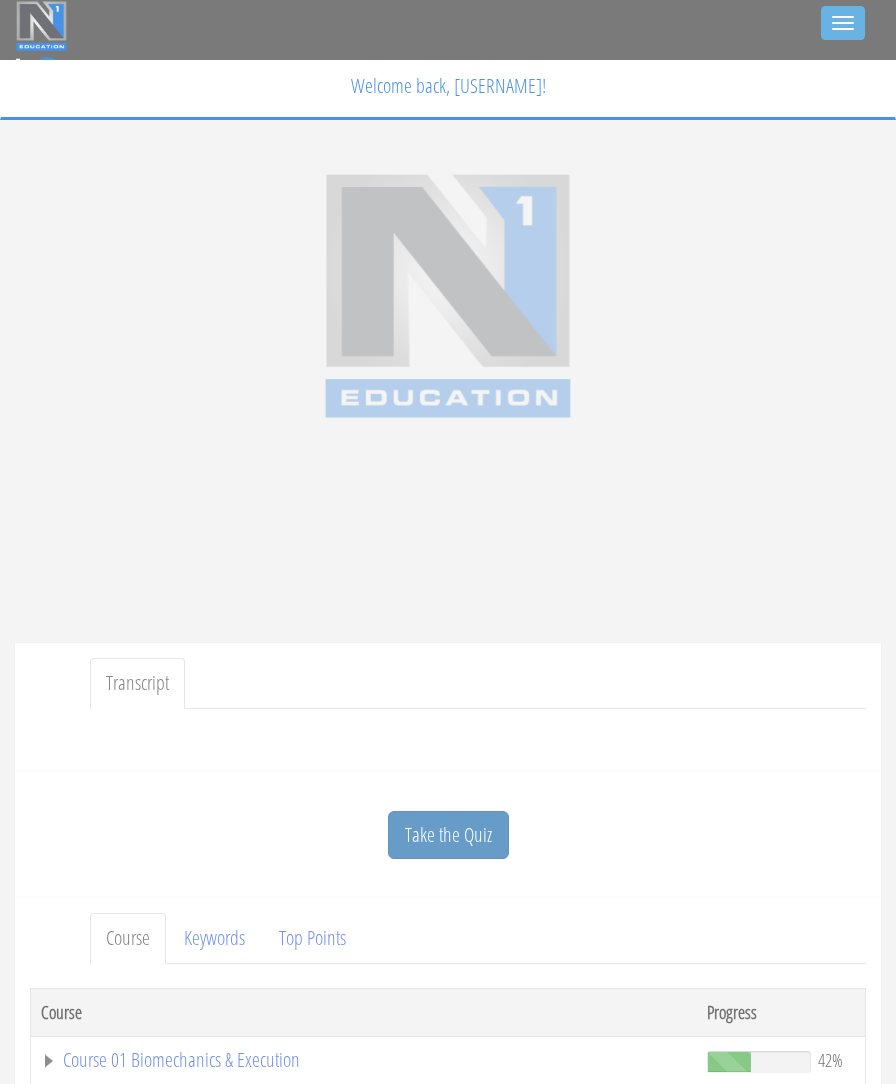 scroll, scrollTop: 0, scrollLeft: 0, axis: both 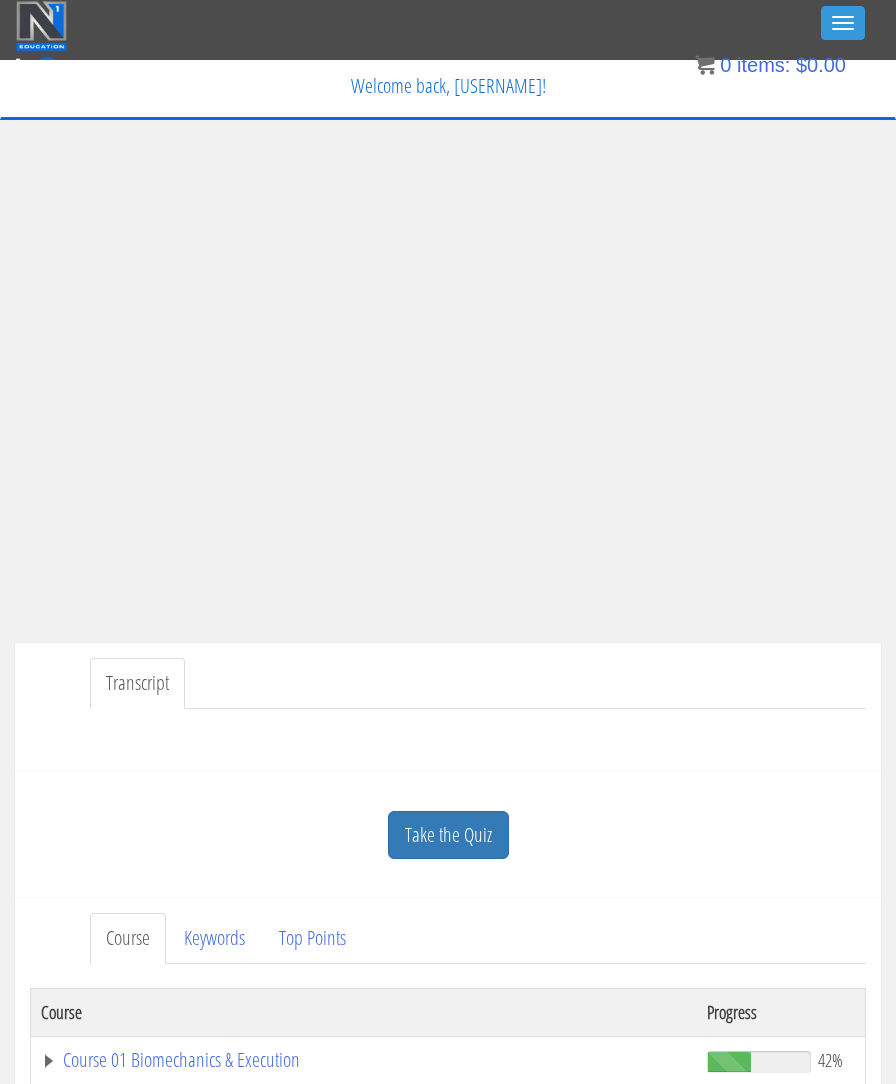 click on "Take the Quiz" at bounding box center (448, 835) 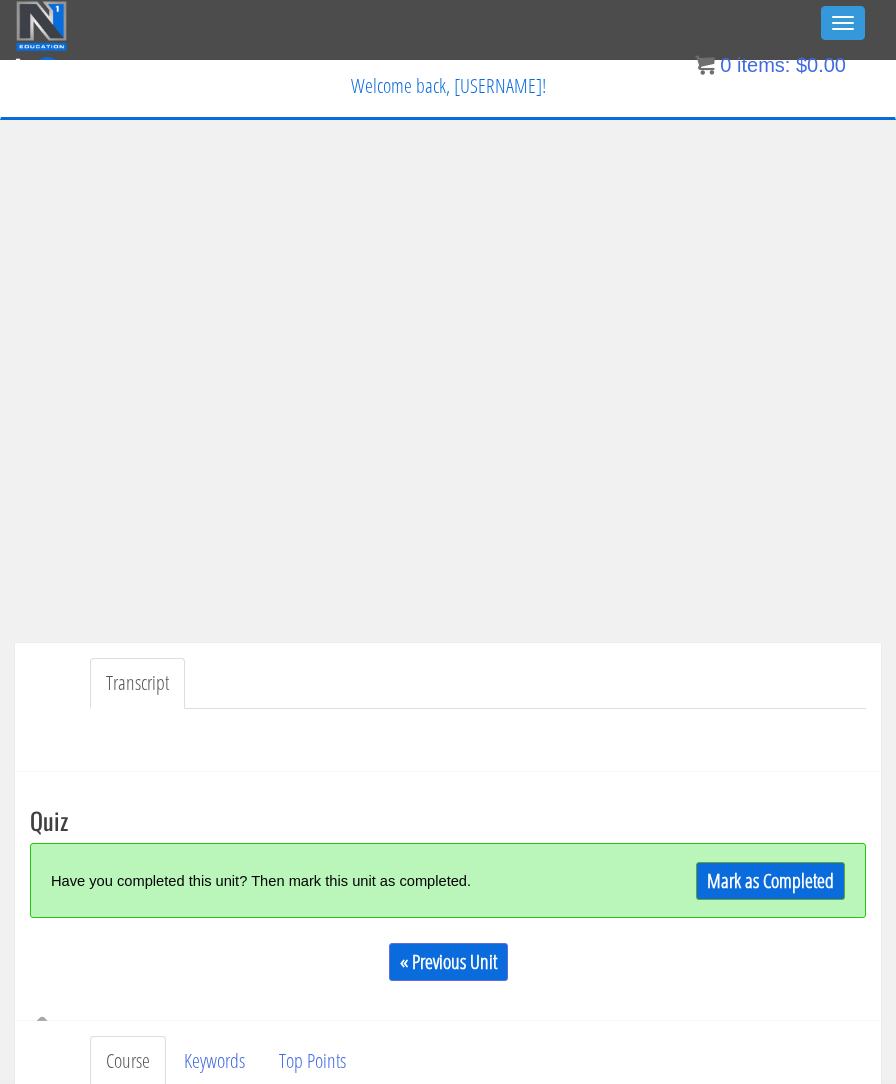 click on "Mark as Completed" at bounding box center (770, 881) 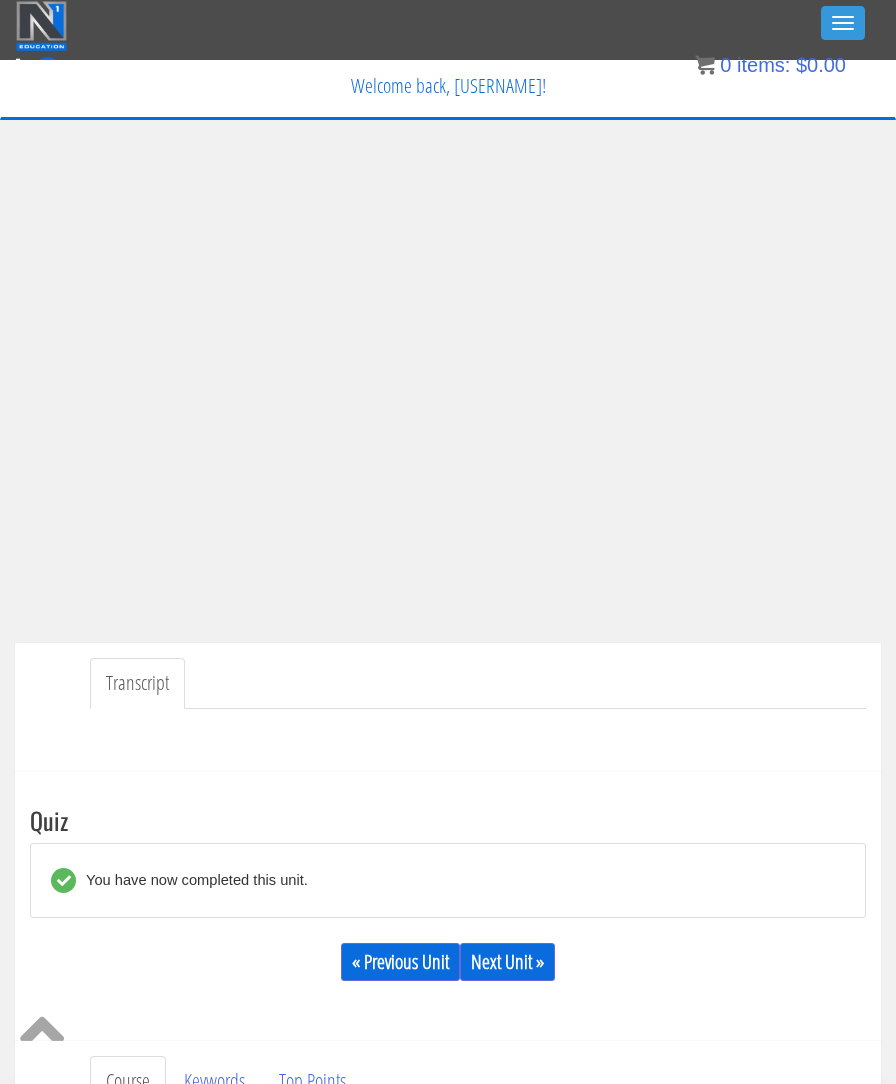 click on "Next Unit »" at bounding box center [507, 962] 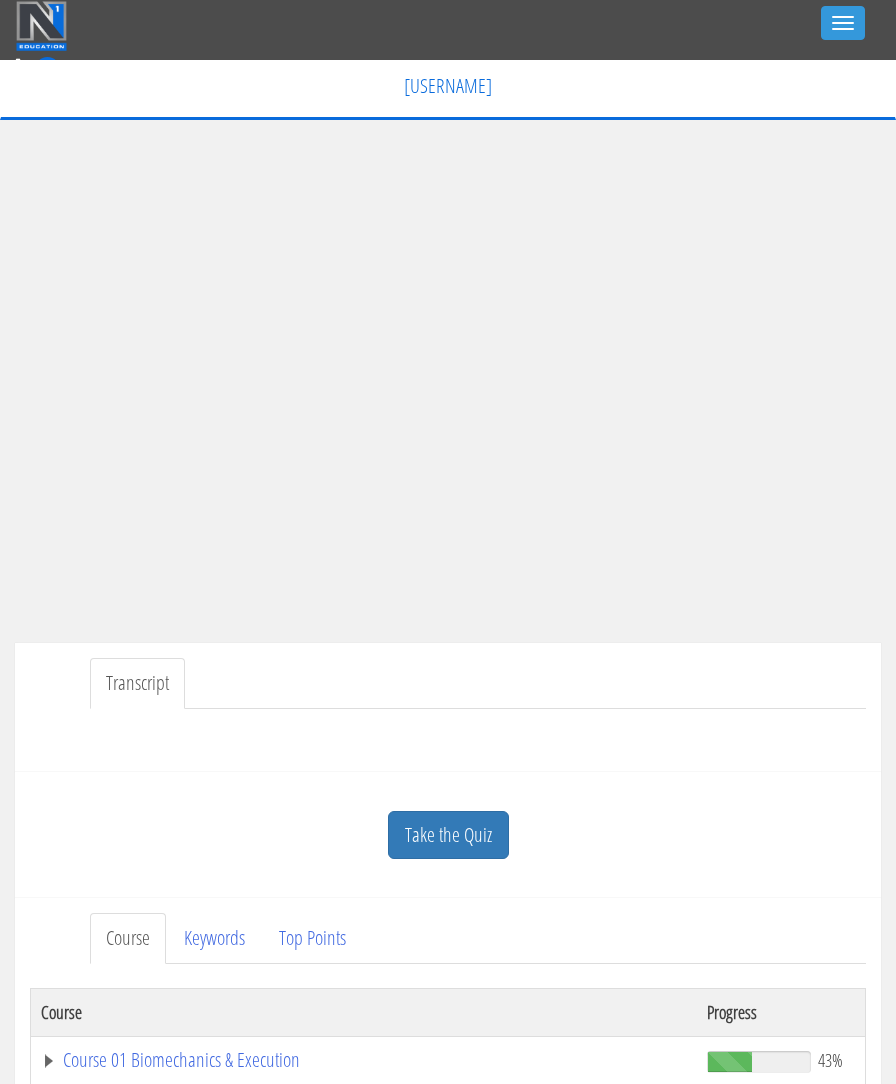 scroll, scrollTop: 0, scrollLeft: 0, axis: both 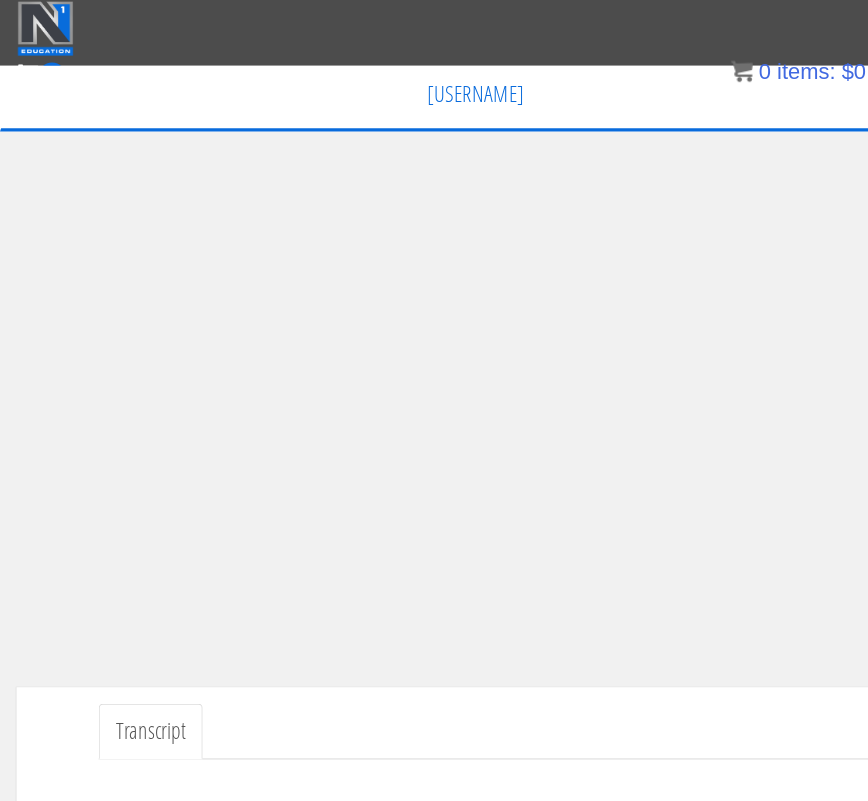 click on "Toggle navigation" at bounding box center (434, 26) 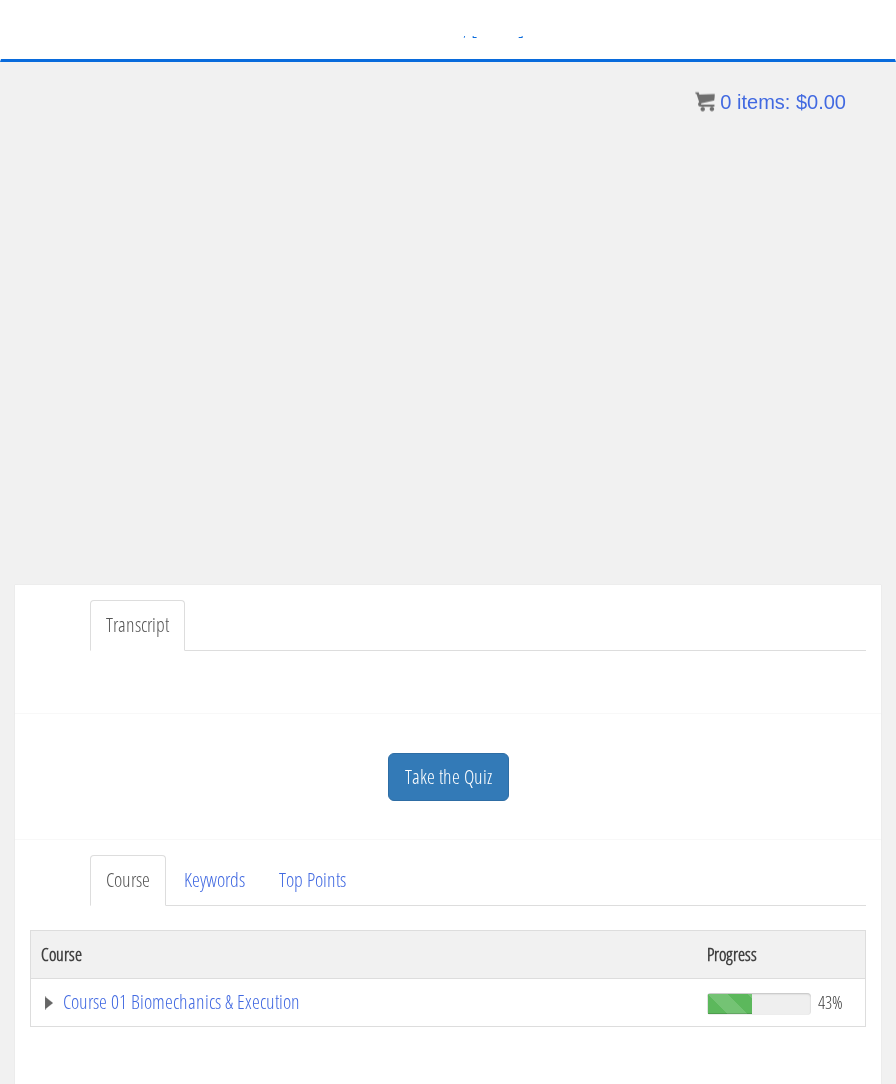 scroll, scrollTop: 57, scrollLeft: 0, axis: vertical 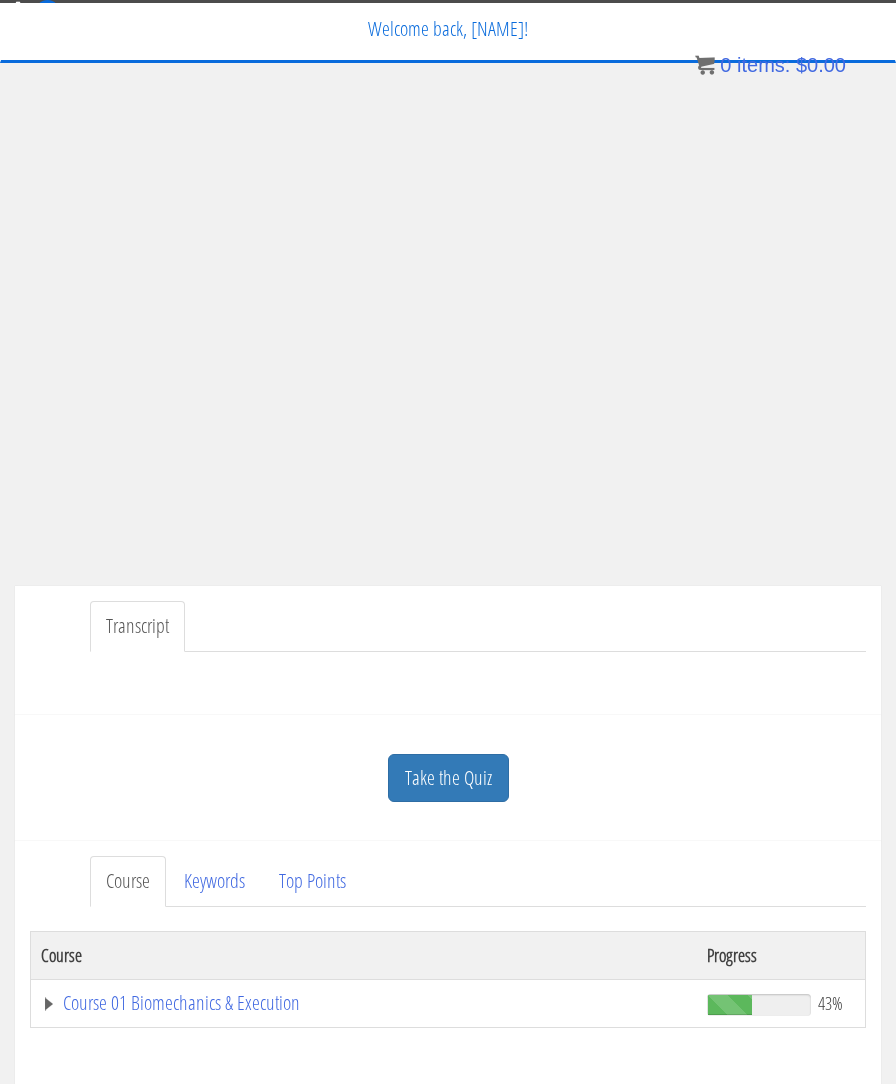 click on "Take the Quiz" at bounding box center (448, 778) 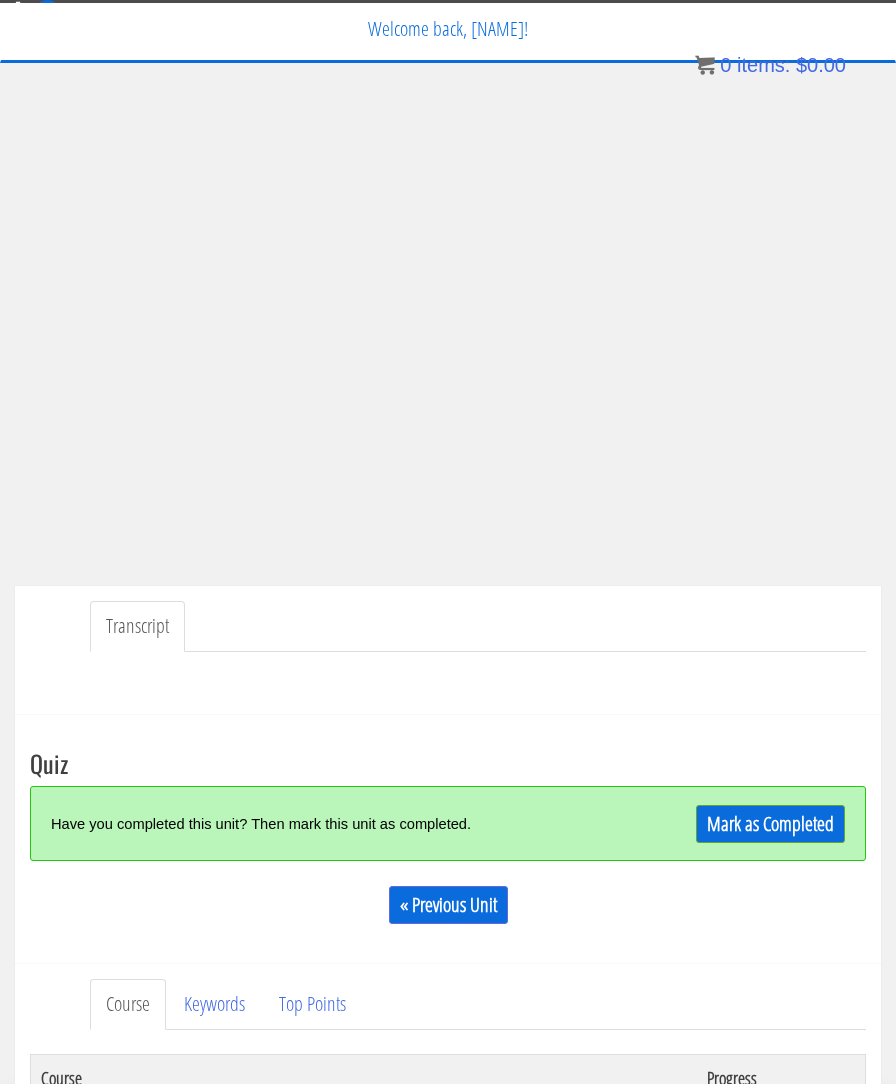 click at bounding box center [448, 676] 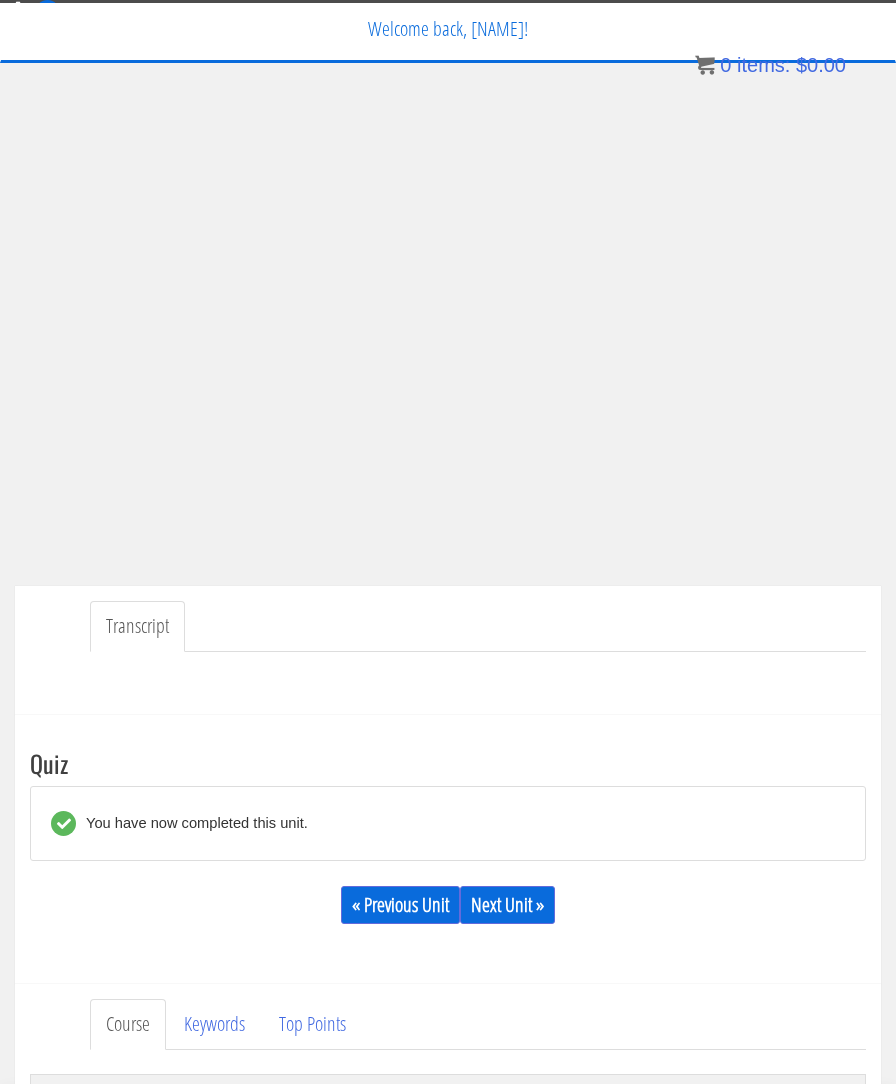 click on "Next Unit »" at bounding box center (507, 905) 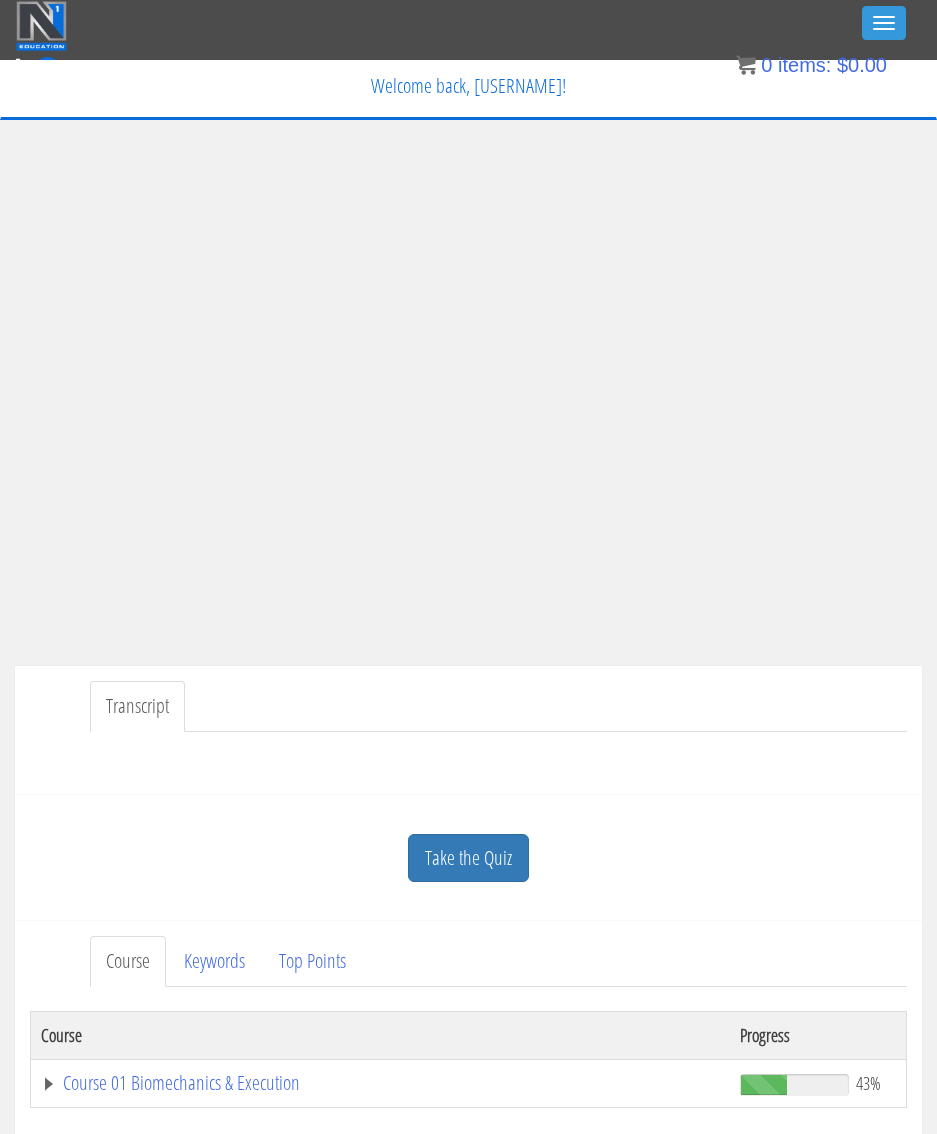 scroll, scrollTop: 0, scrollLeft: 0, axis: both 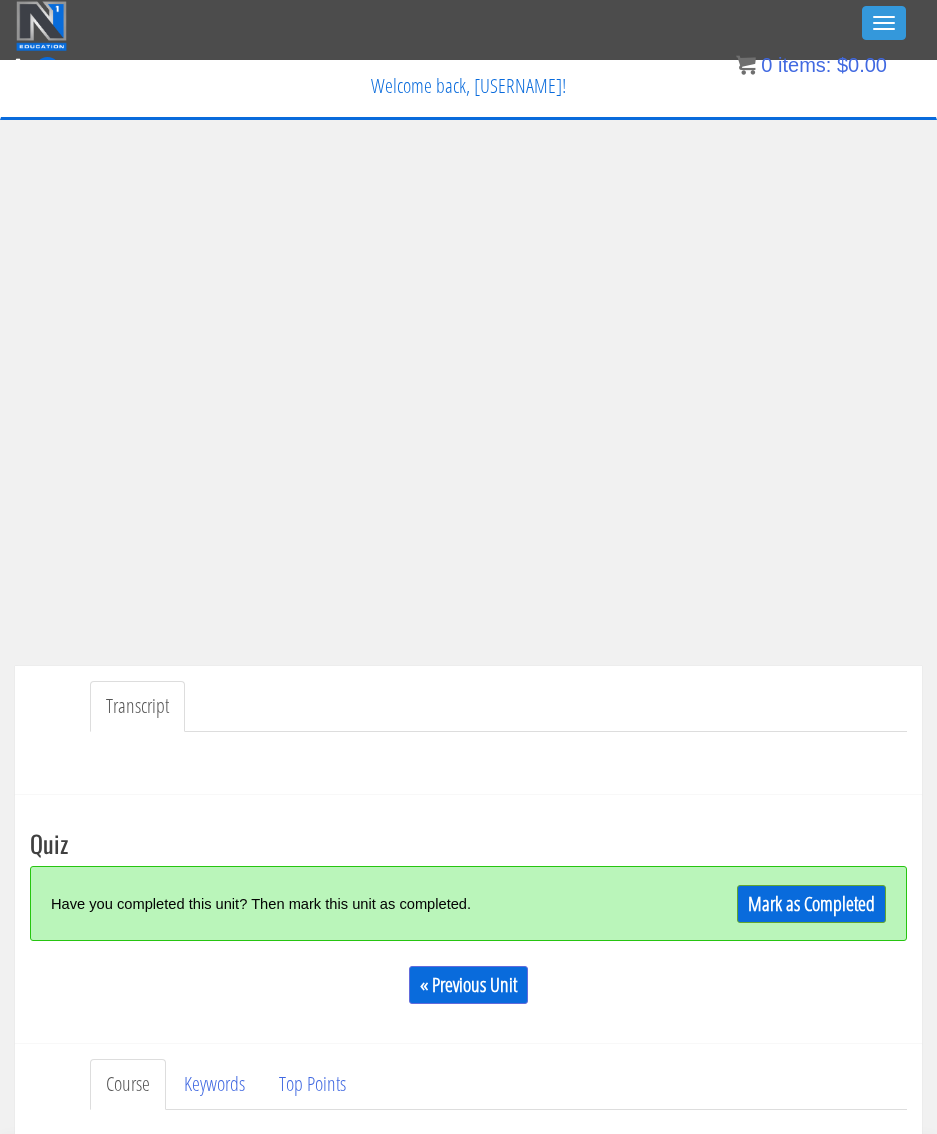 click on "Mark as Completed" at bounding box center (811, 904) 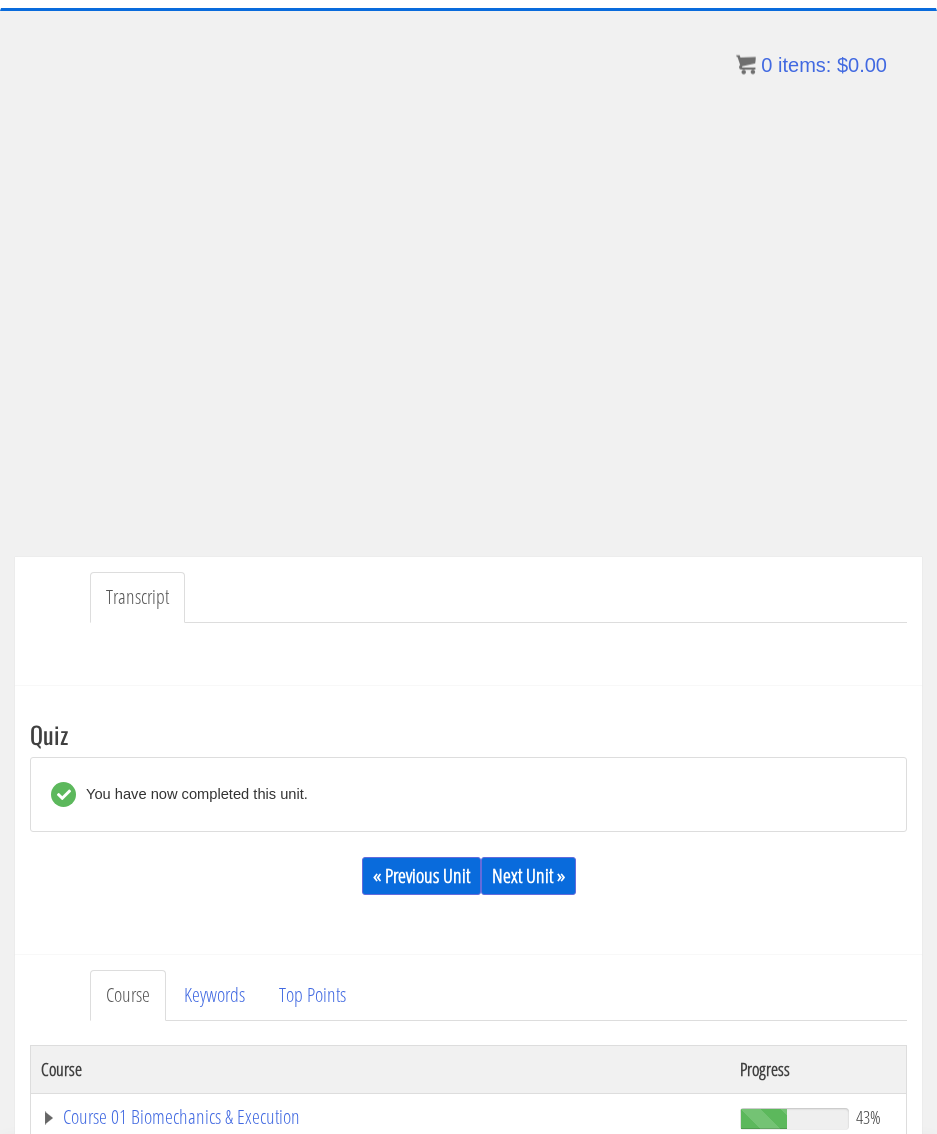 scroll, scrollTop: 110, scrollLeft: 0, axis: vertical 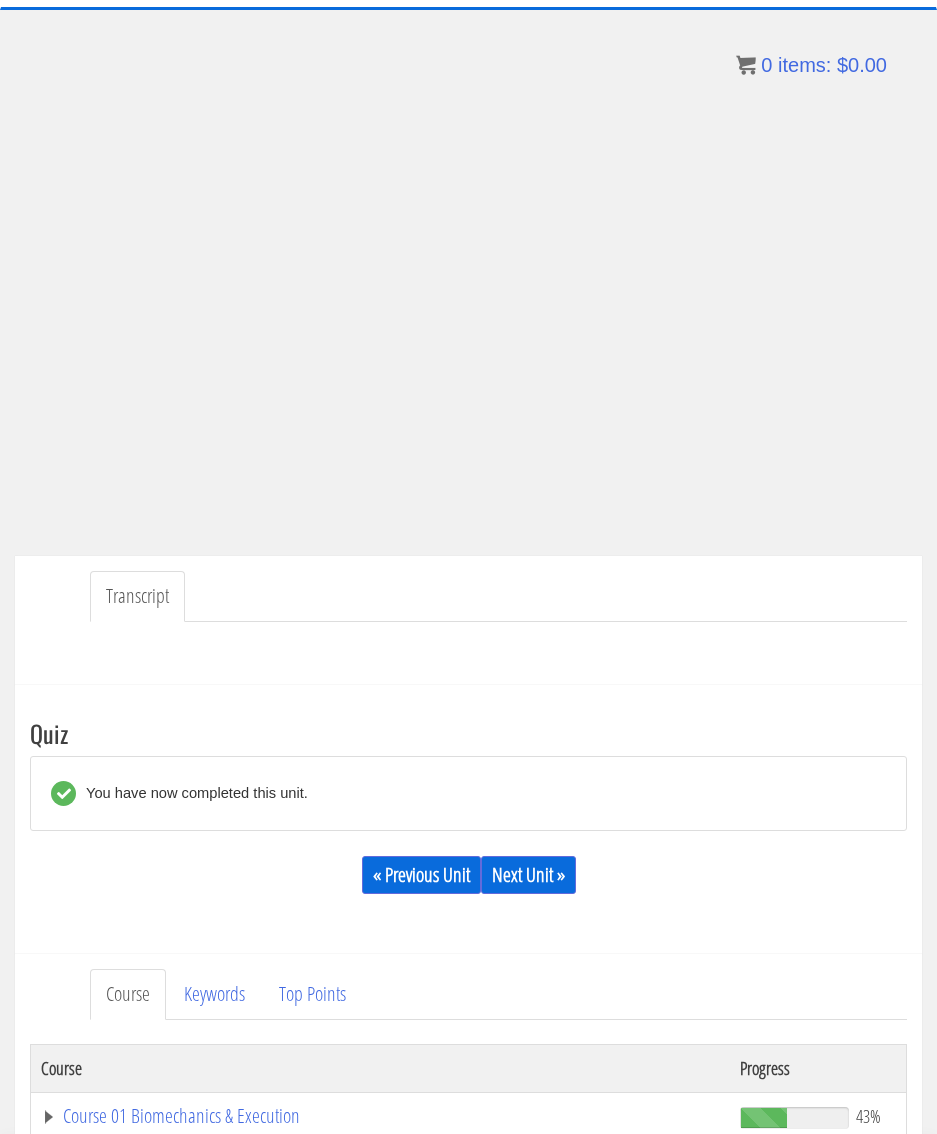 click on "Next Unit »" at bounding box center (528, 875) 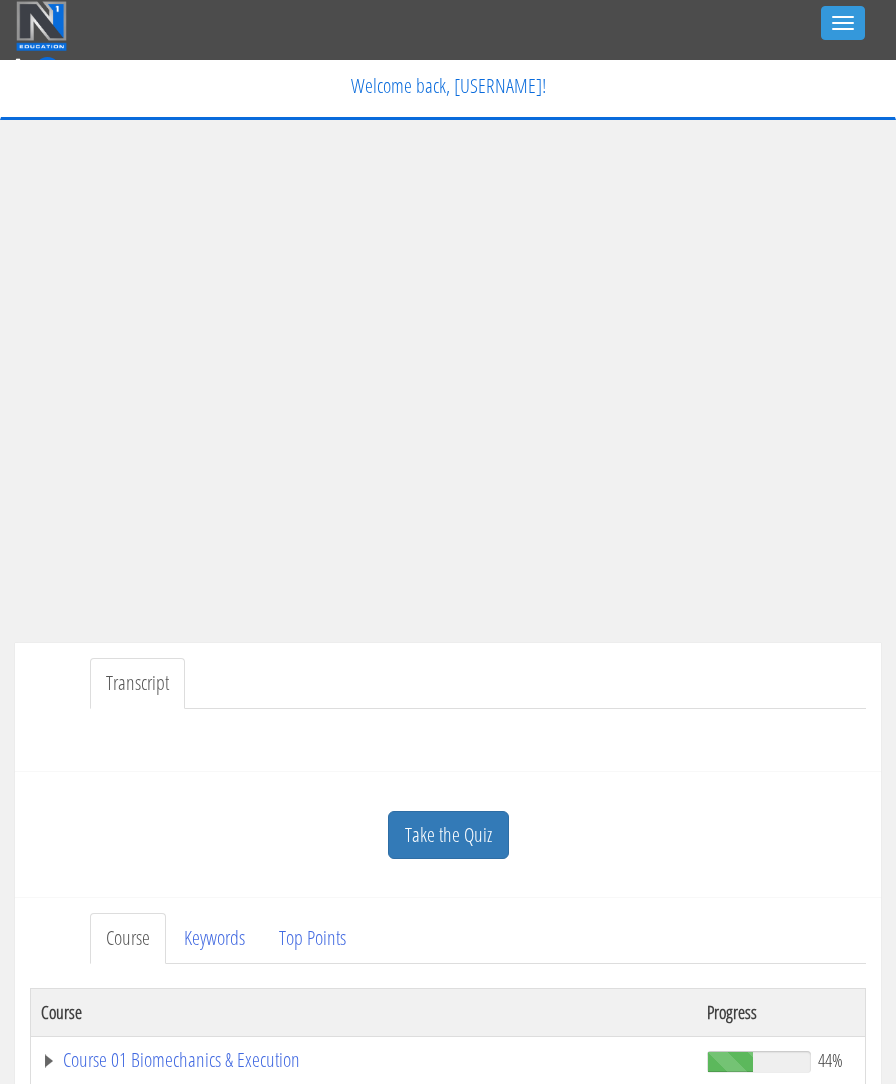 scroll, scrollTop: 0, scrollLeft: 0, axis: both 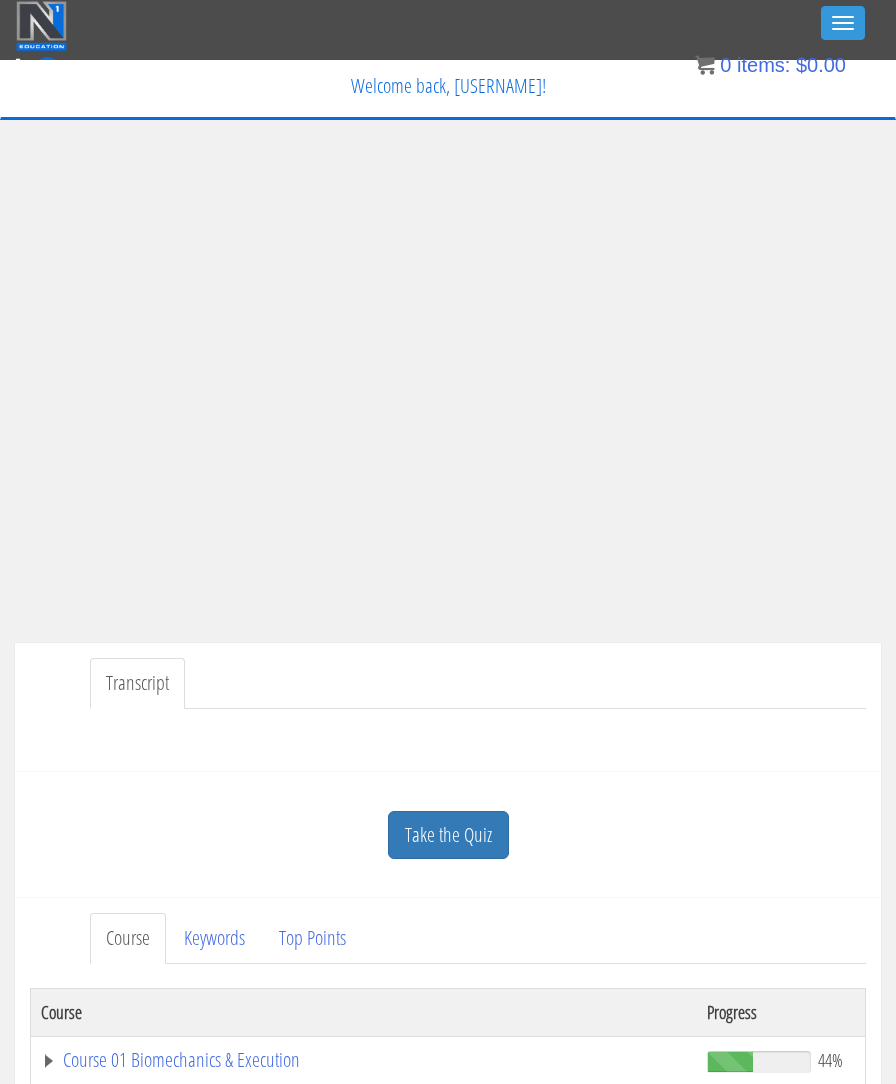 click on "Take the Quiz" at bounding box center [448, 835] 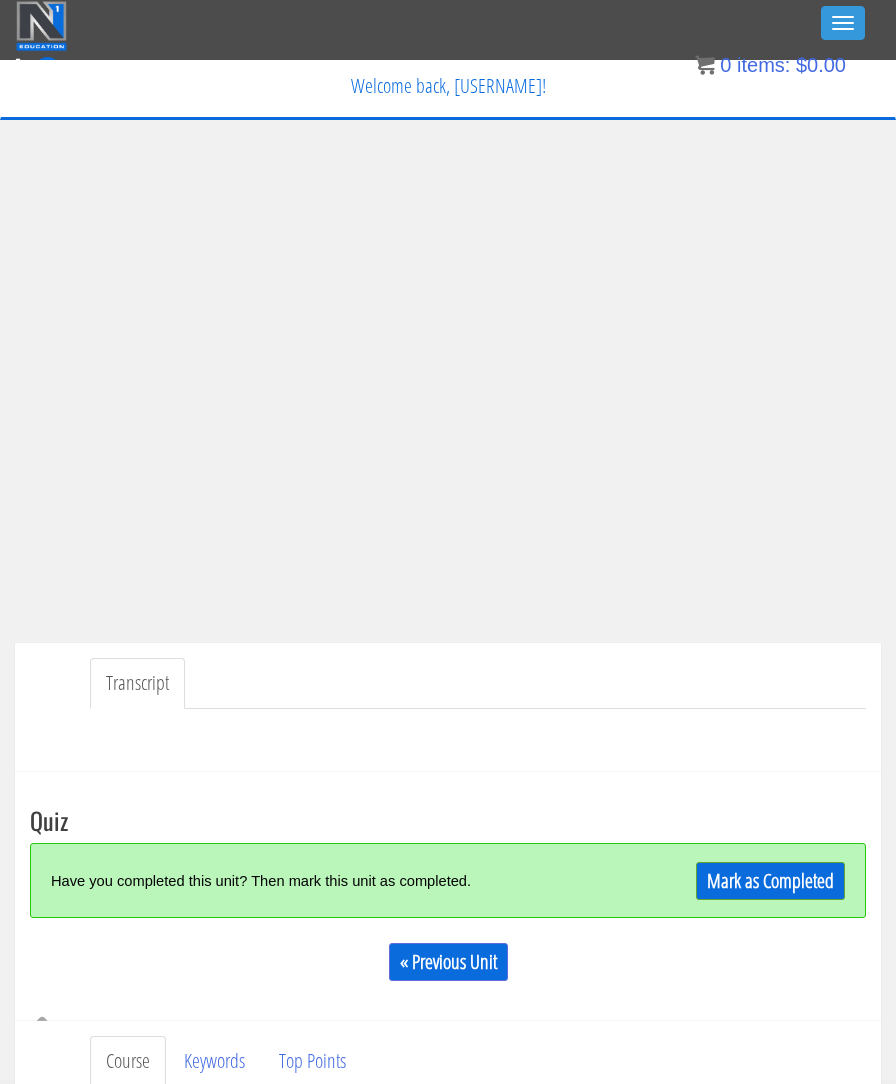 click on "Mark as Completed" at bounding box center (770, 881) 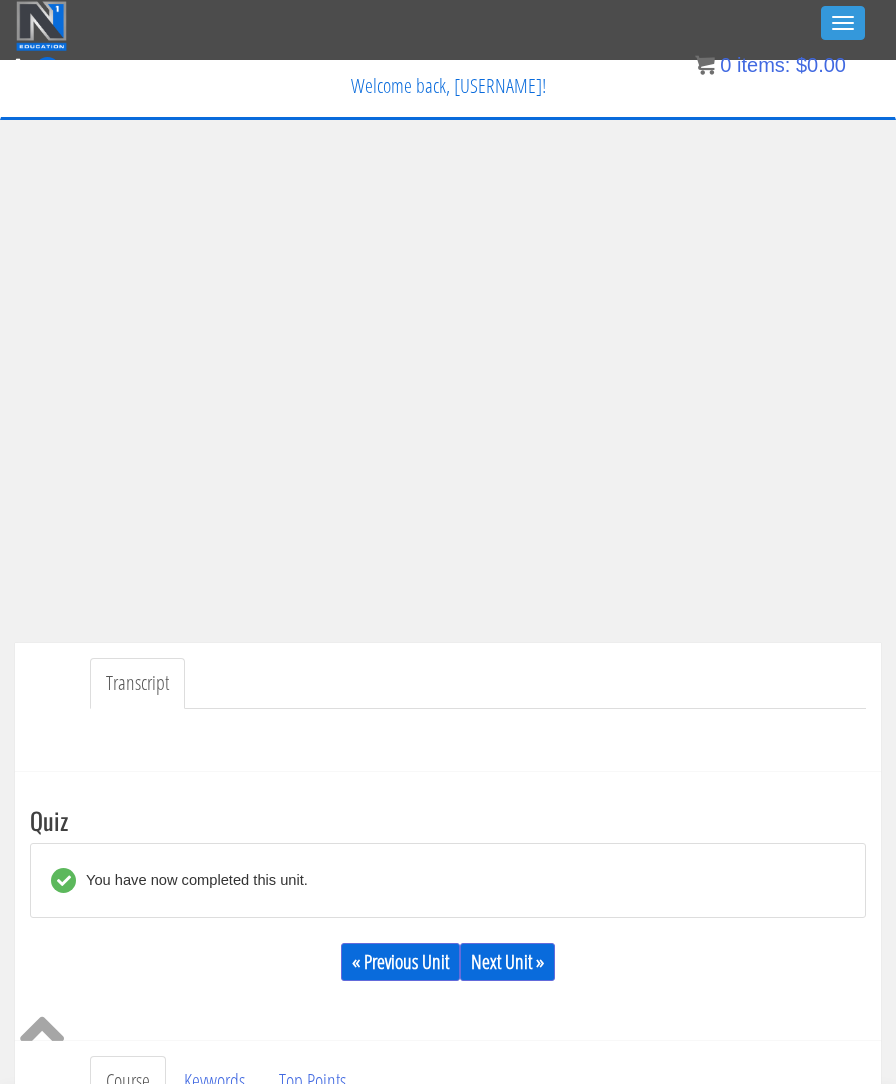 click on "Next Unit »" at bounding box center (507, 962) 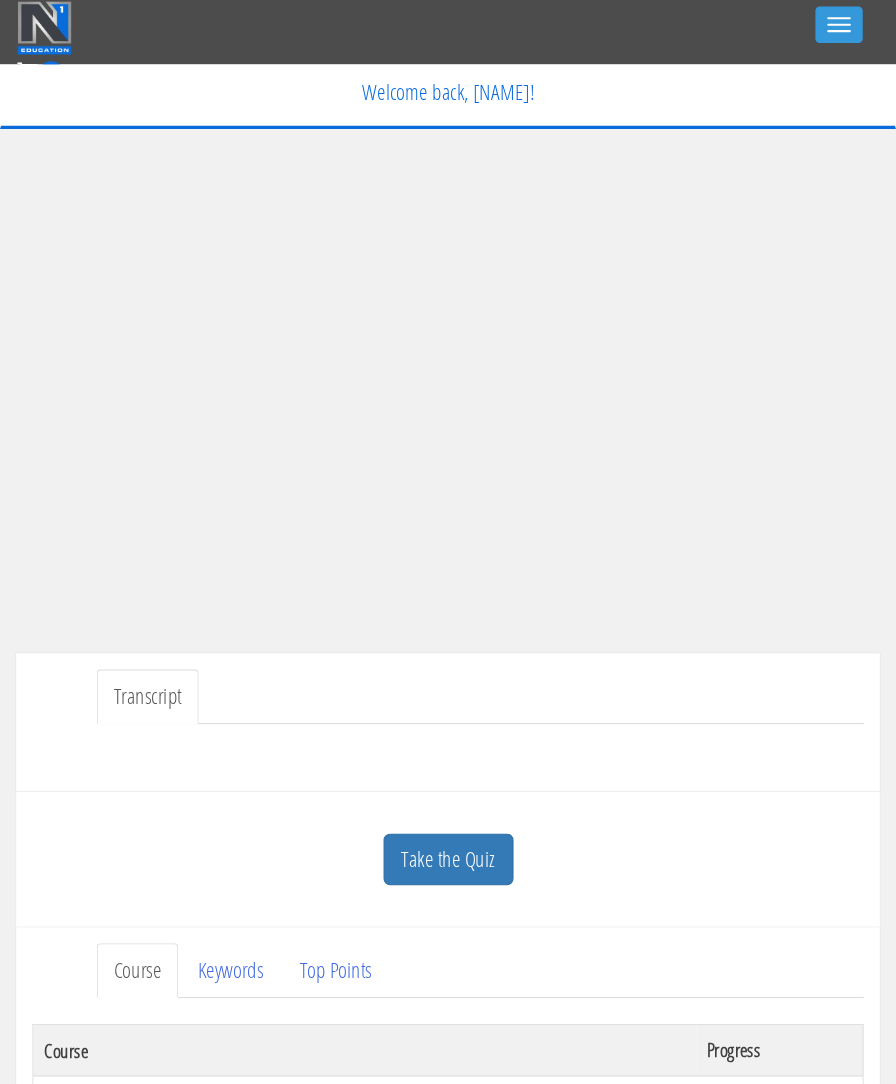 scroll, scrollTop: 0, scrollLeft: 0, axis: both 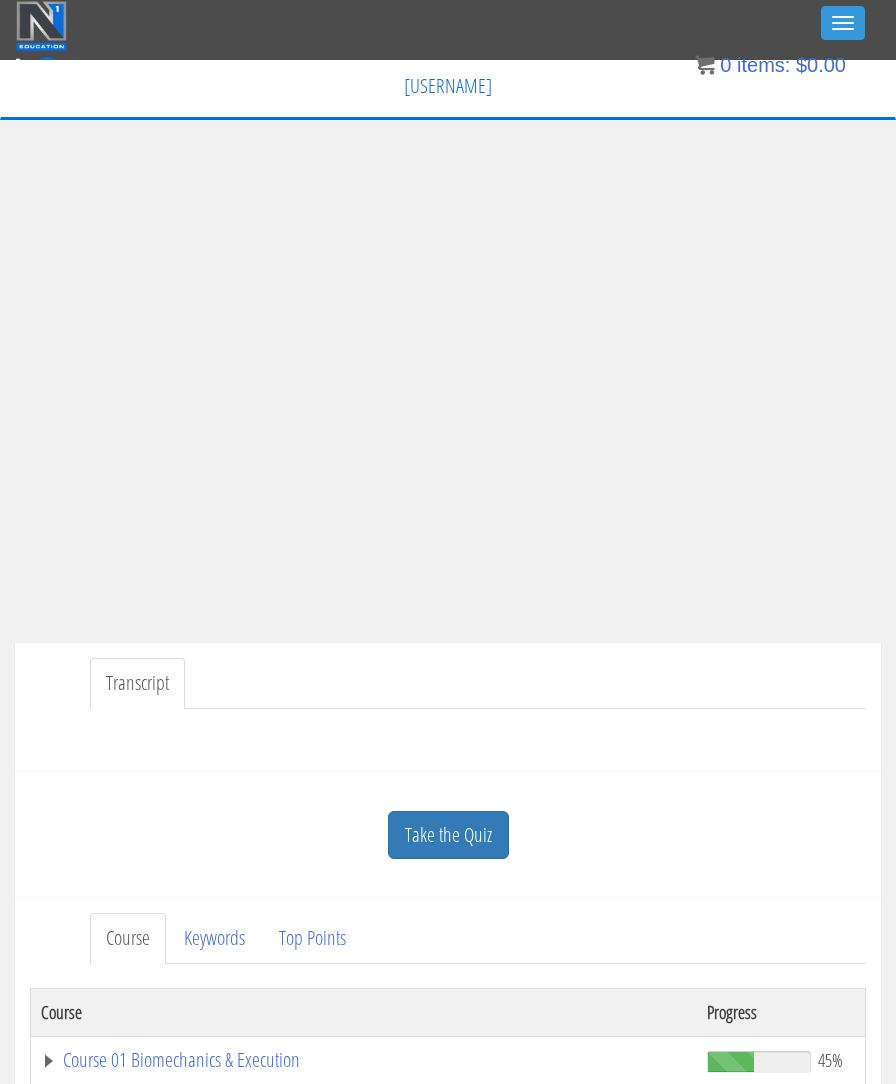 click on "Course 01 Biomechanics & Execution" at bounding box center [364, 1060] 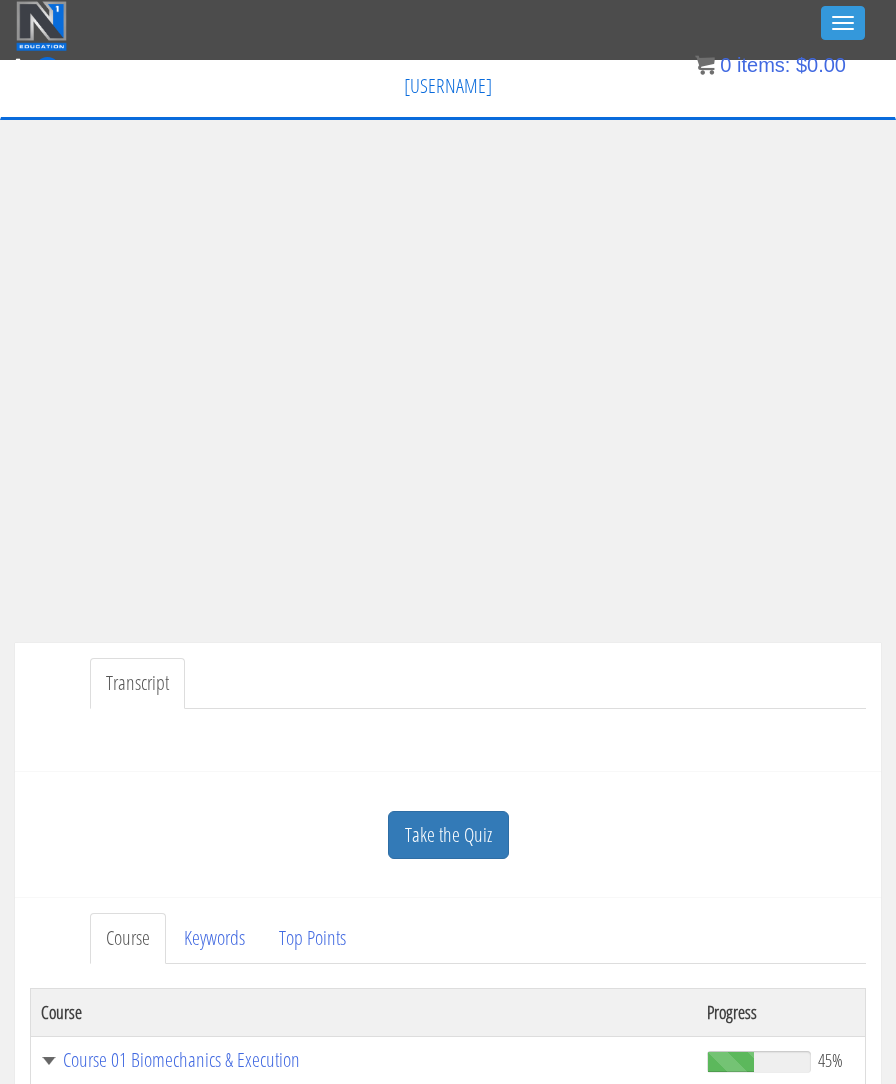 click on "Take the Quiz" at bounding box center (448, 835) 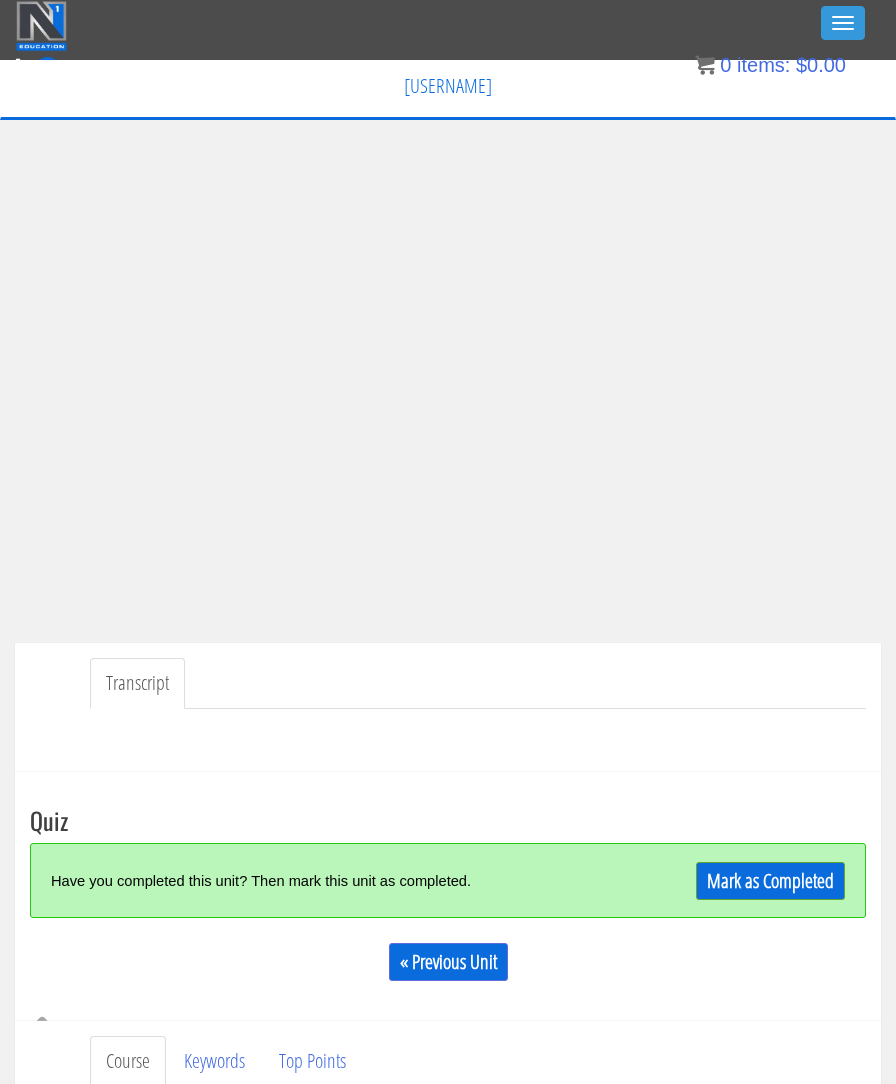 click on "Mark as Completed" at bounding box center (770, 881) 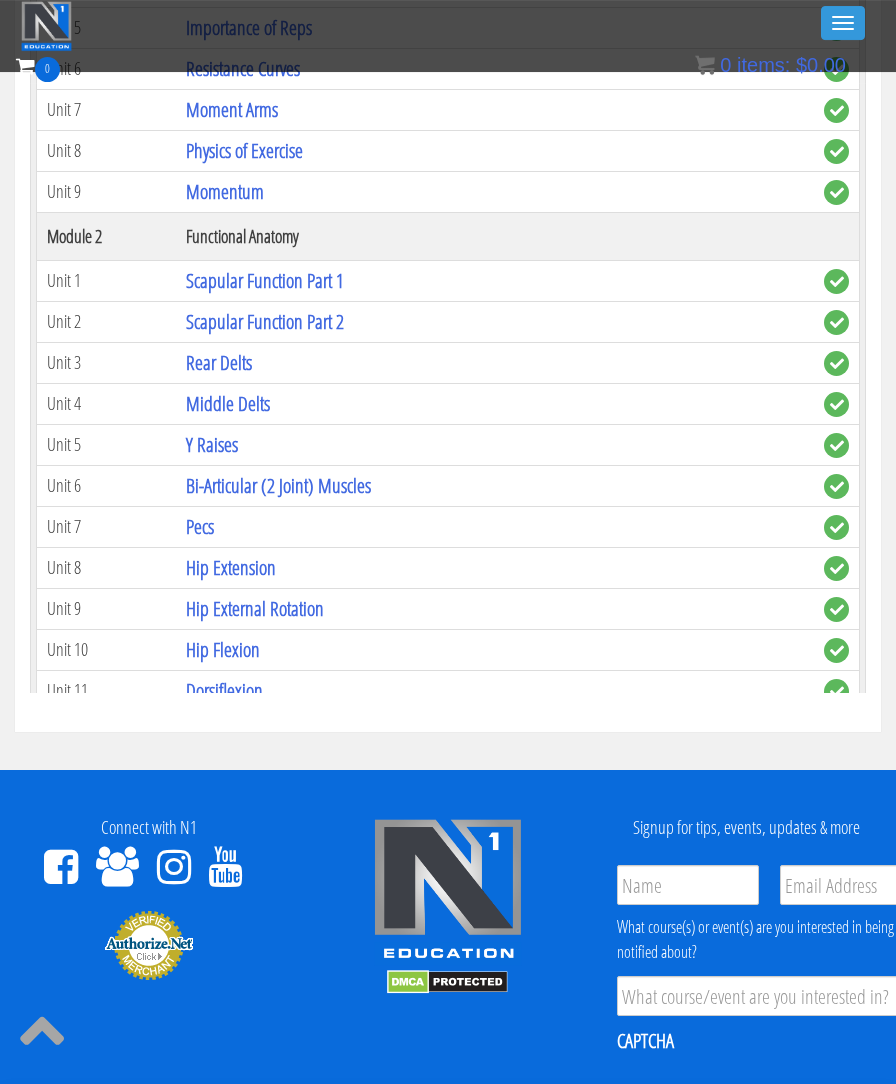 scroll, scrollTop: 1267, scrollLeft: 0, axis: vertical 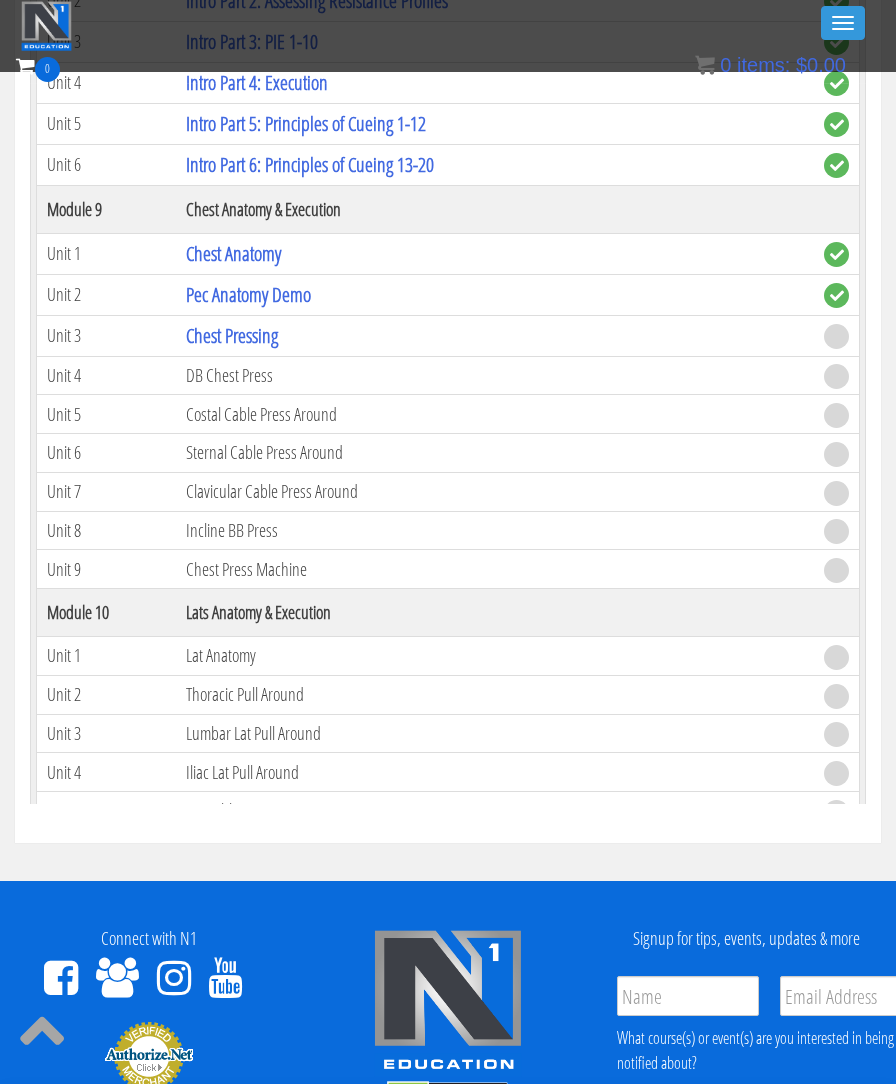 click on "Chest Pressing" at bounding box center [232, 335] 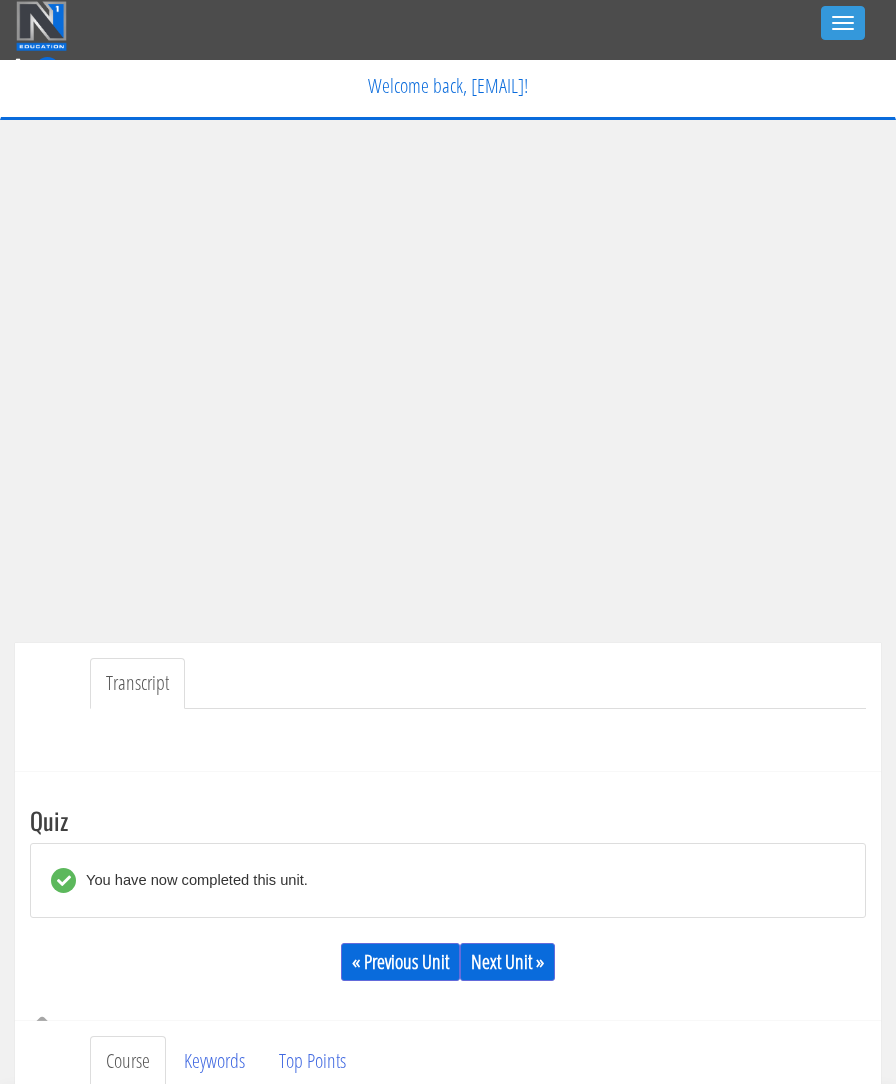 scroll, scrollTop: 0, scrollLeft: 0, axis: both 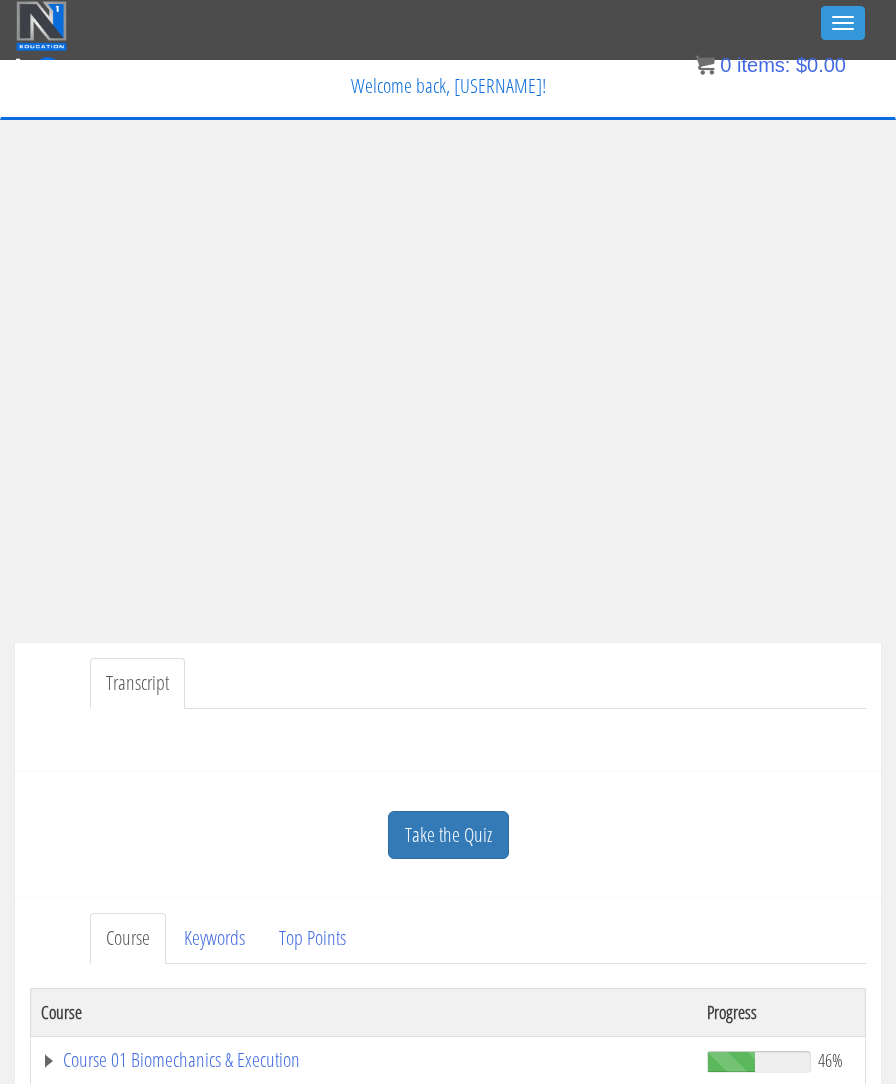 click on "My Courses
Member Content
My Account
Affiliate Dashboard
Exercise Library
Resources
Training Code Request
Terms & Conditions
Log Out" at bounding box center (448, 139) 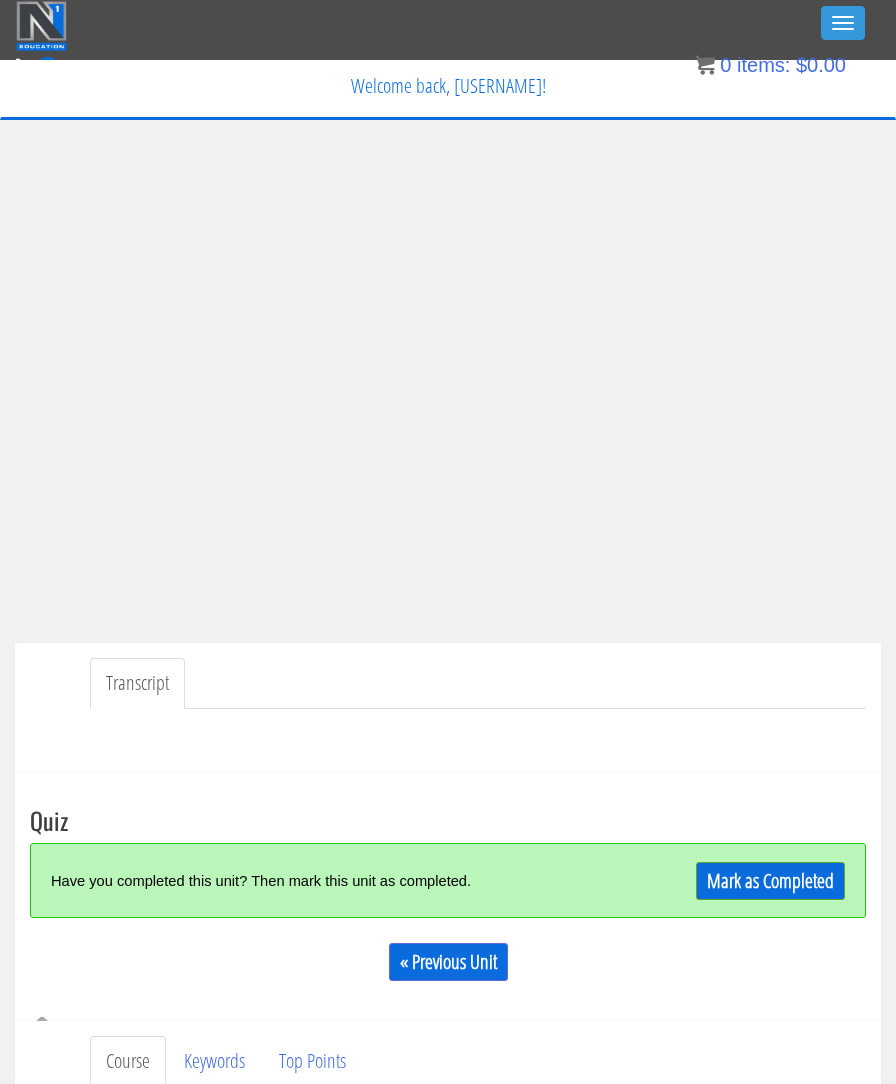 click on "Mark as Completed" at bounding box center [770, 881] 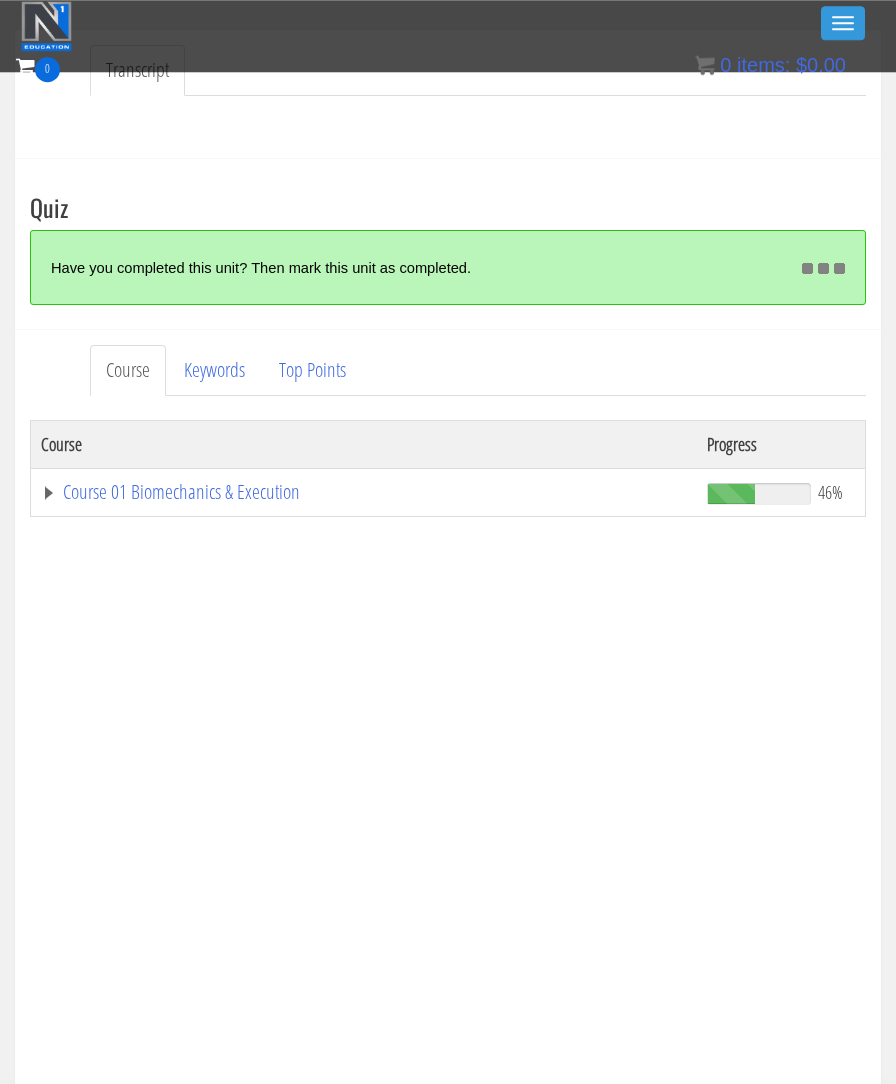 scroll, scrollTop: 553, scrollLeft: 0, axis: vertical 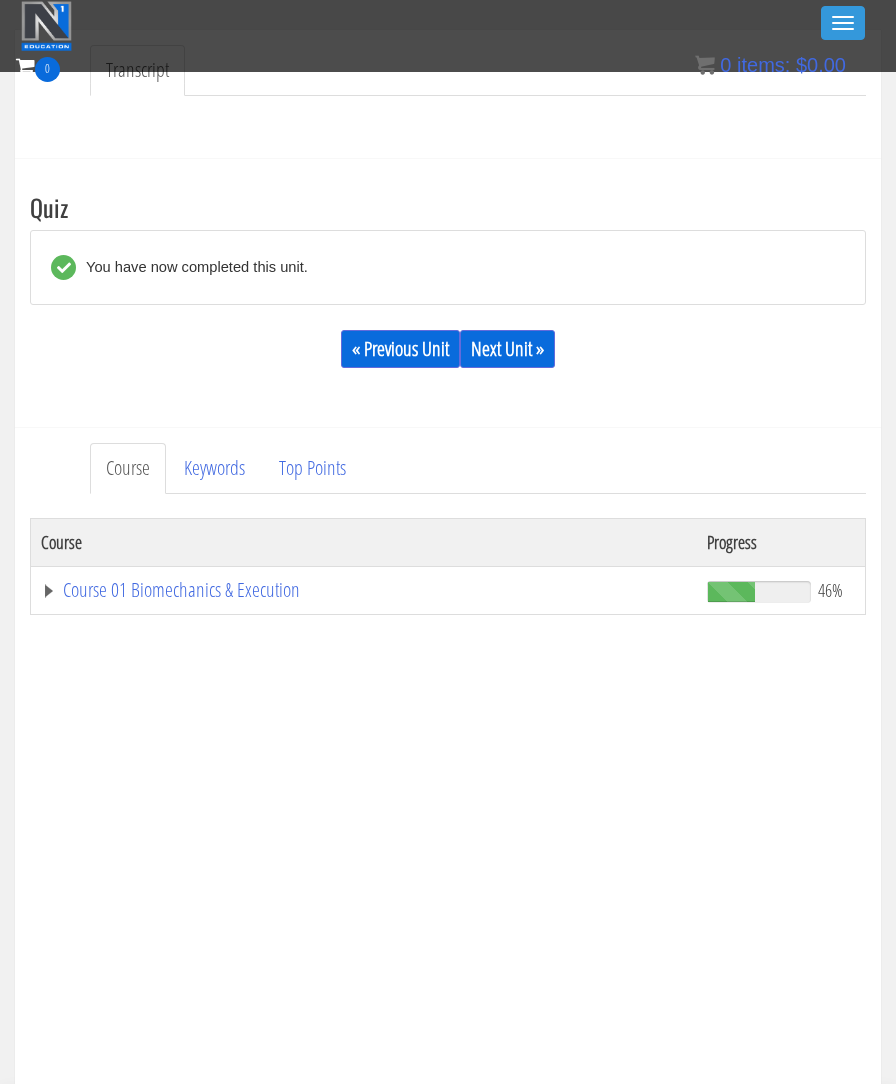click on "Next Unit »" at bounding box center [507, 349] 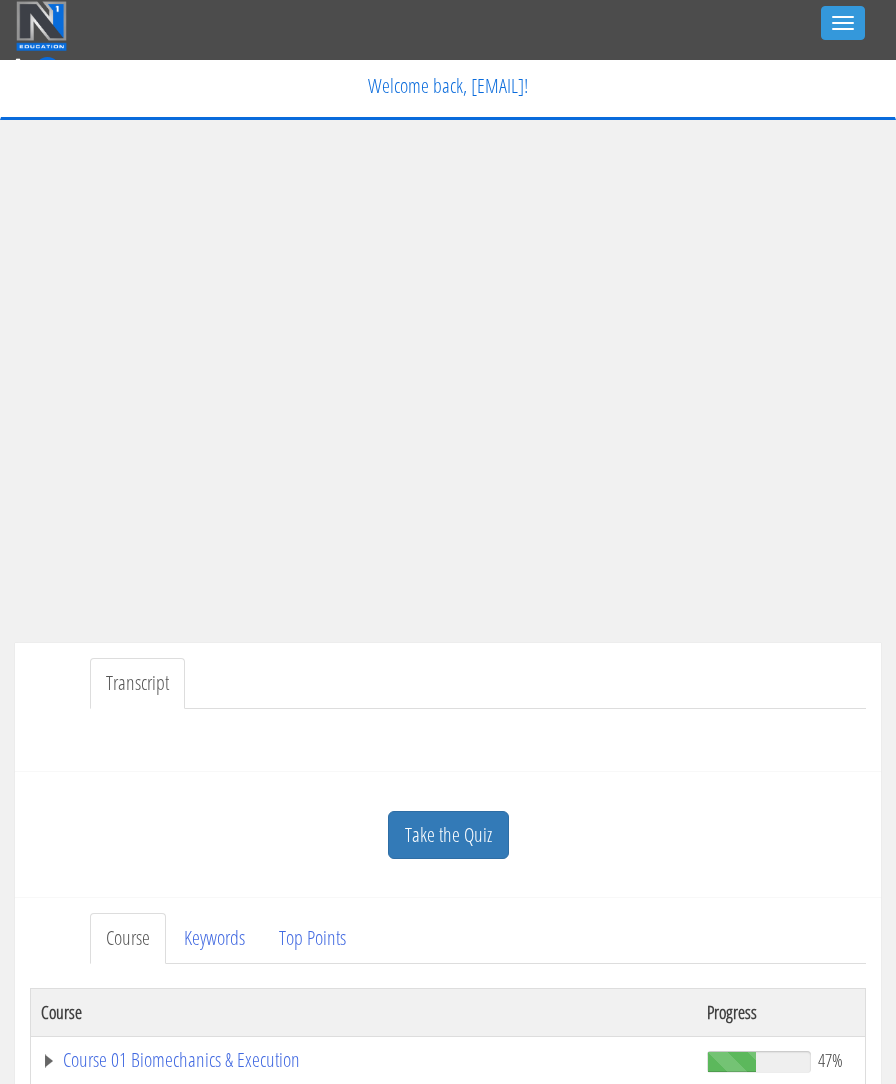 scroll, scrollTop: 0, scrollLeft: 0, axis: both 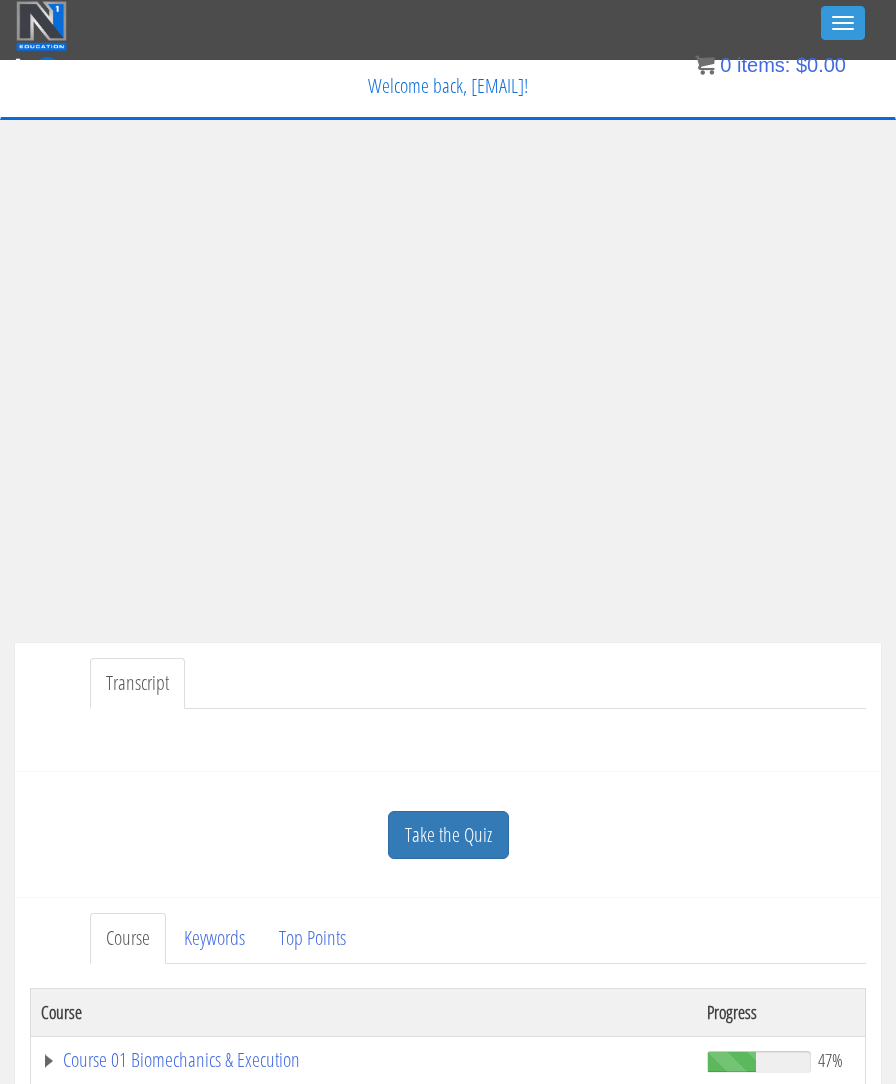click on "Take the Quiz" at bounding box center (448, 835) 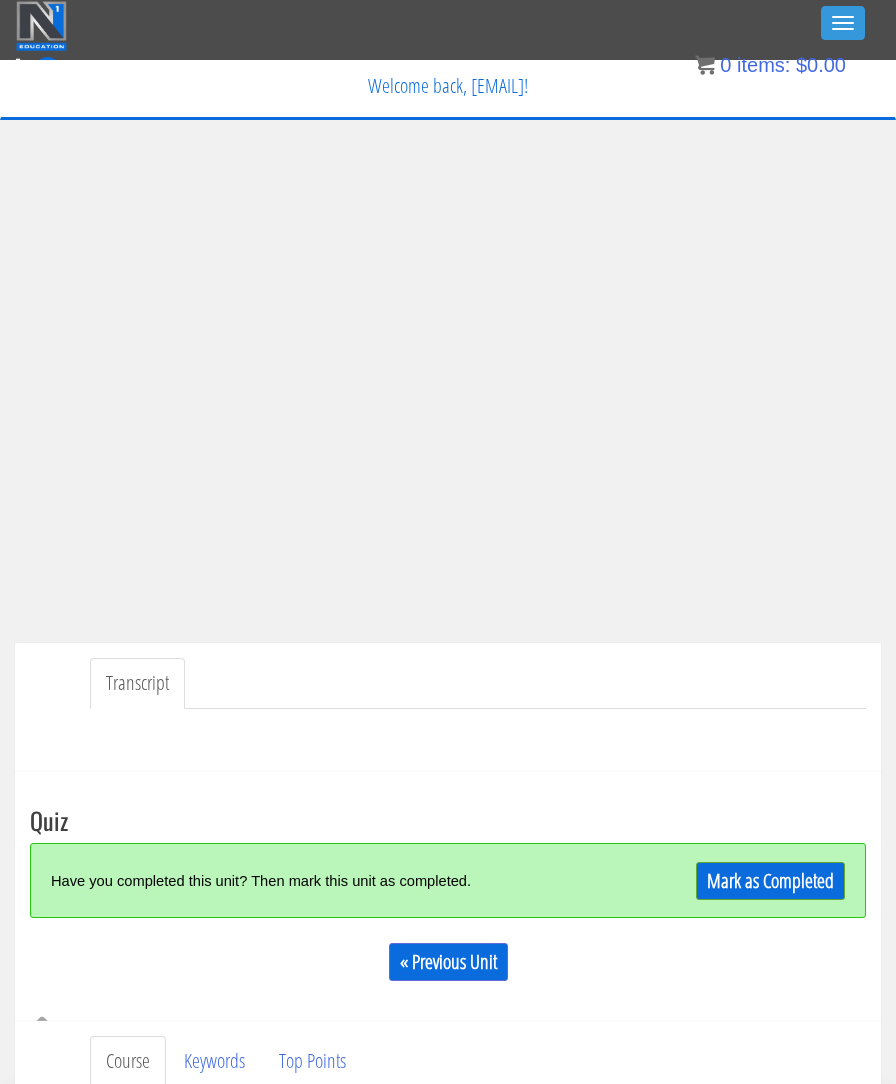 click on "Mark as Completed" at bounding box center (770, 881) 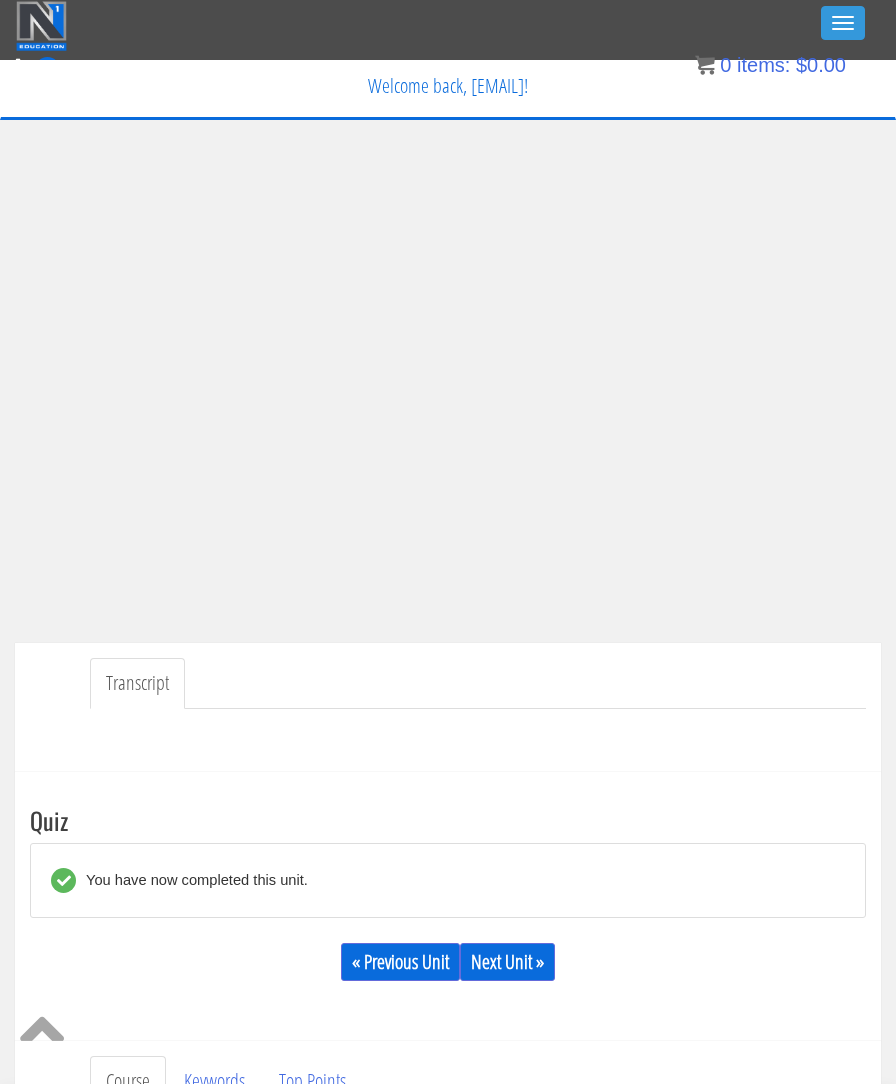 click on "Next Unit »" at bounding box center (507, 962) 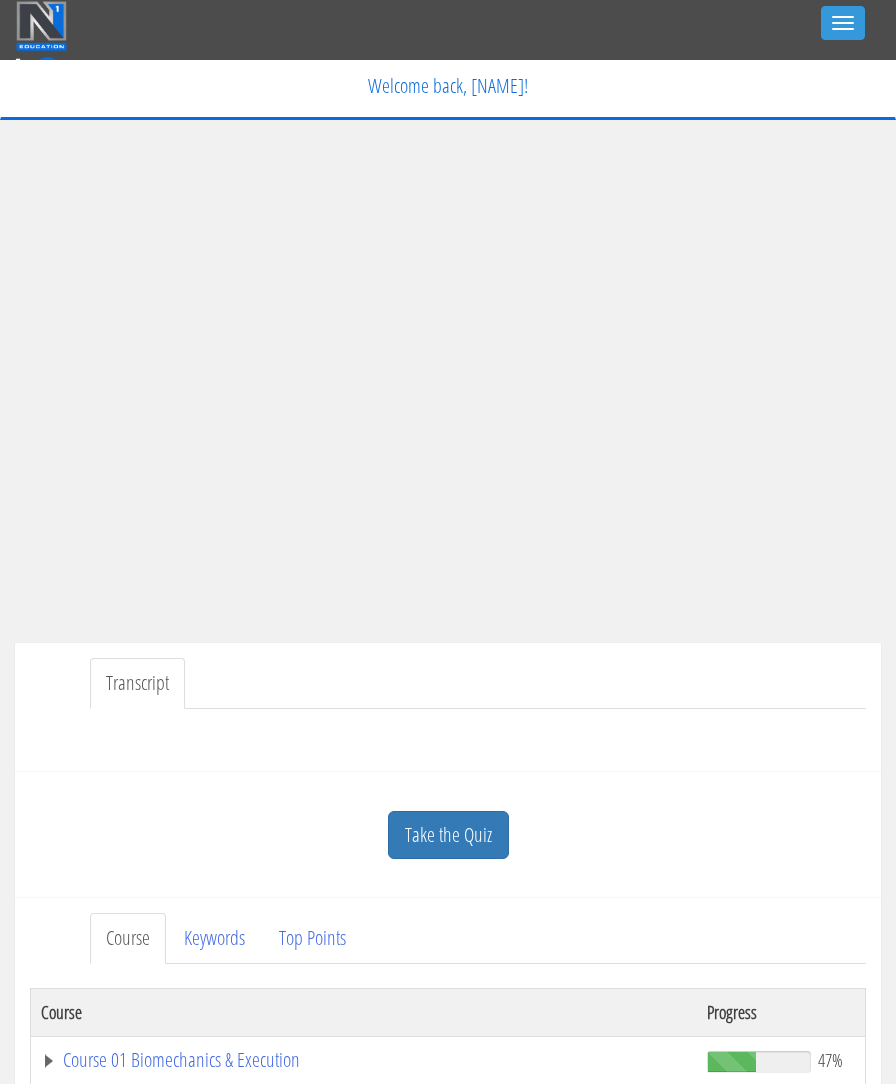 scroll, scrollTop: 0, scrollLeft: 0, axis: both 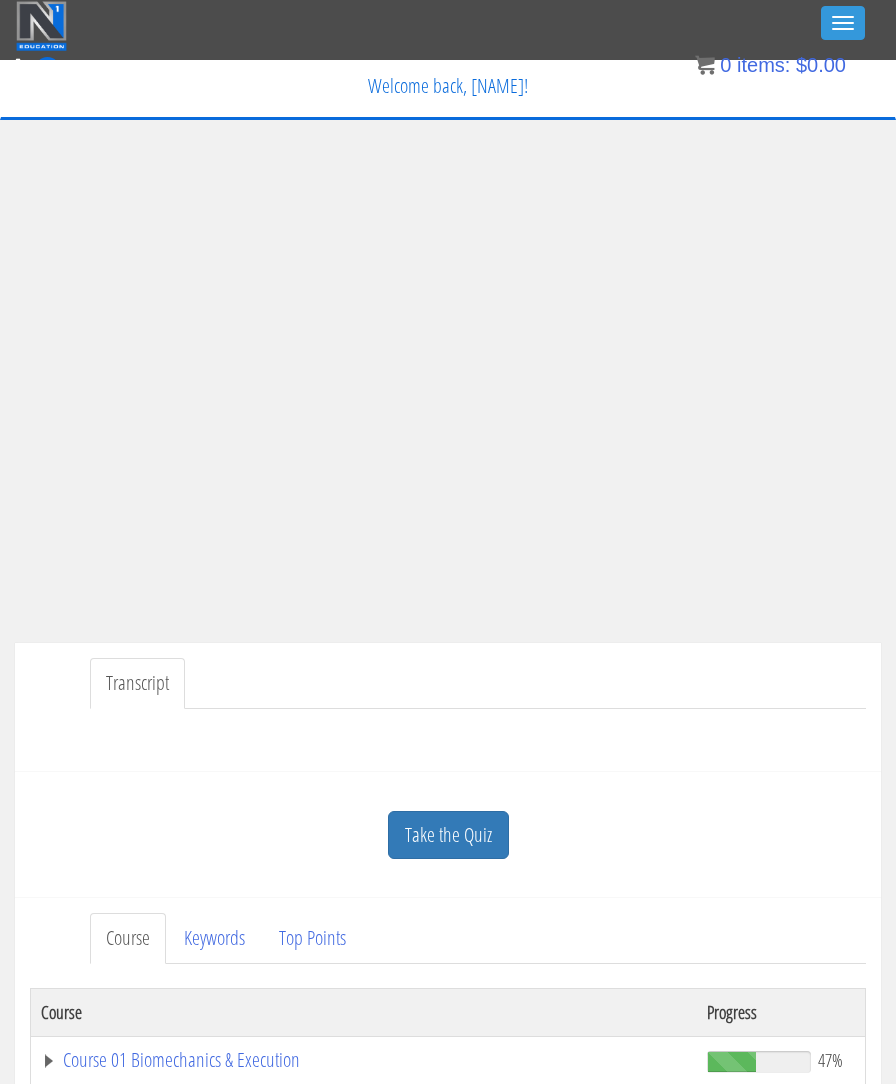 click on "Take the Quiz" at bounding box center (448, 835) 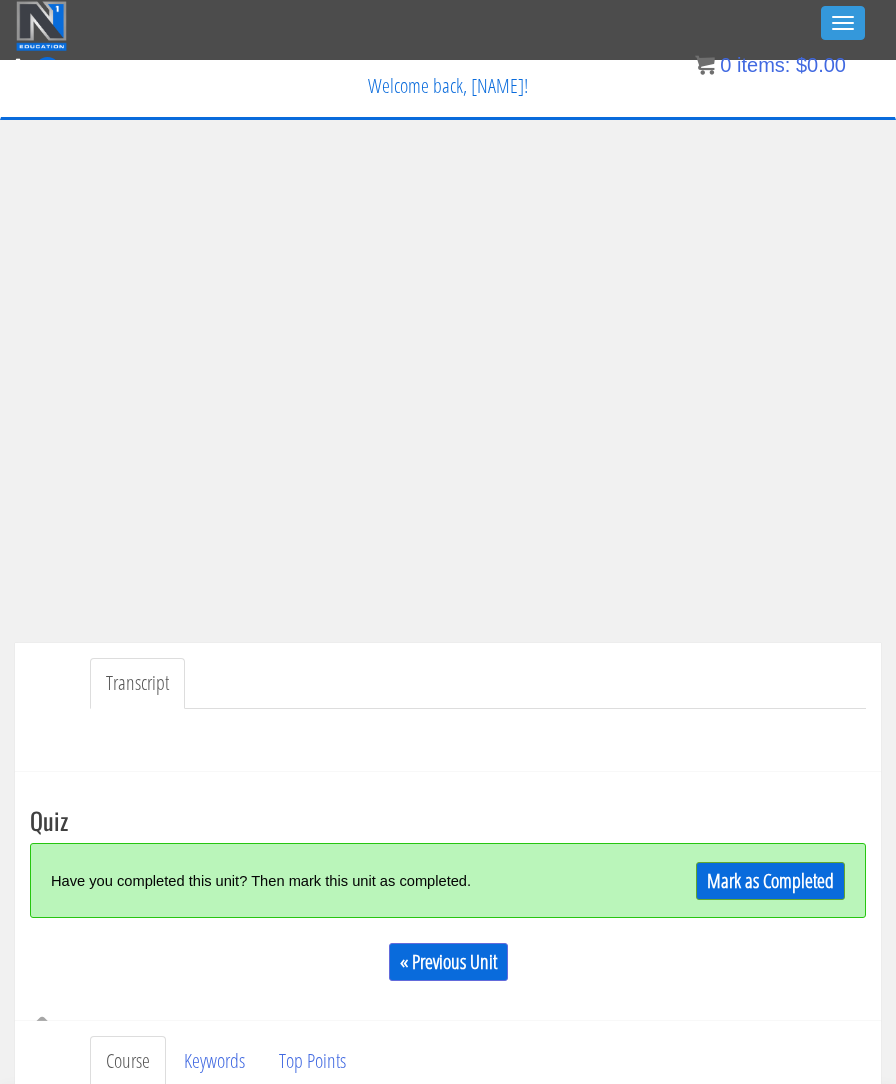 click on "Mark as Completed" at bounding box center [770, 881] 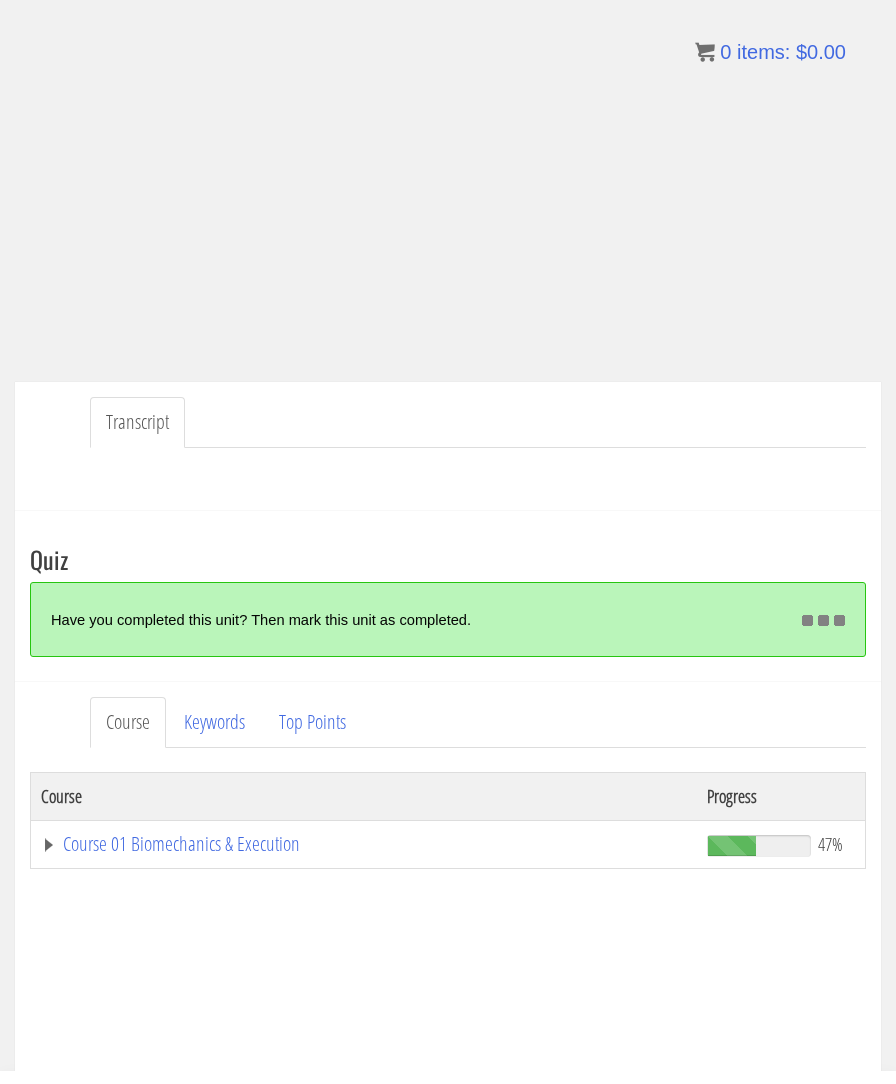 scroll, scrollTop: 0, scrollLeft: 0, axis: both 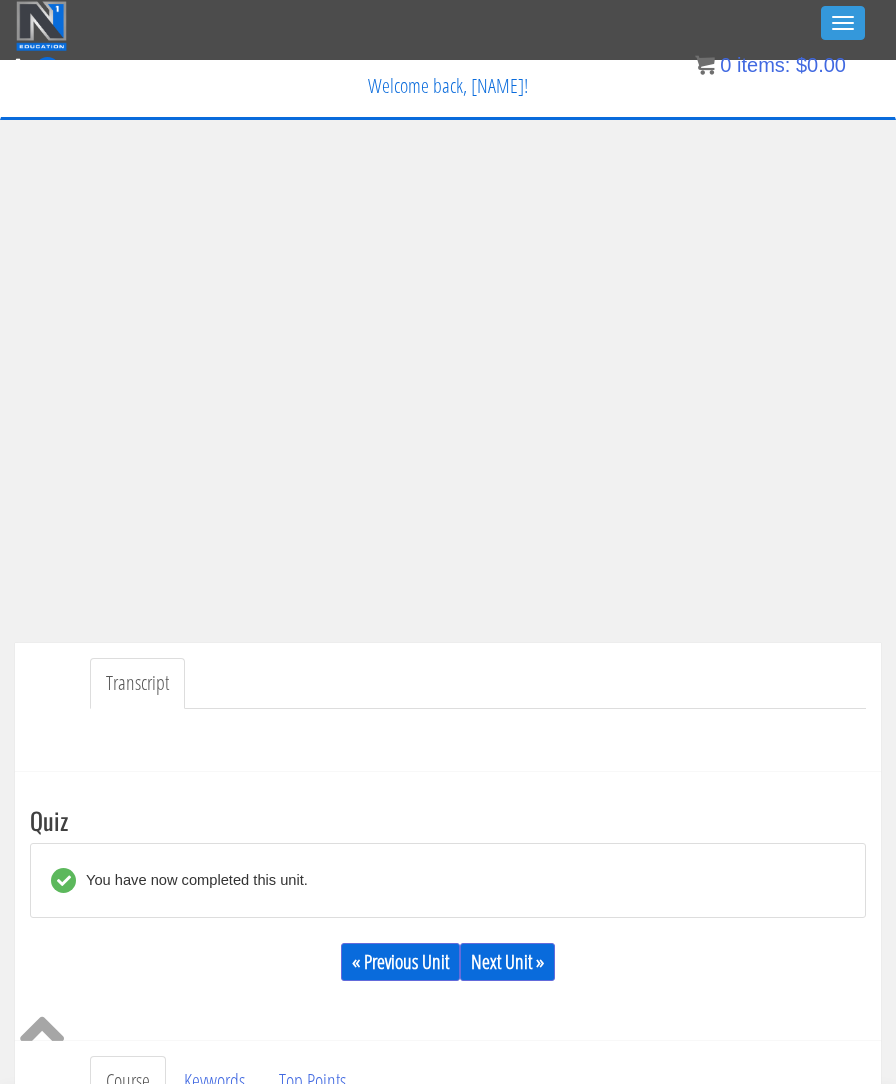 click on "Next Unit »" at bounding box center [507, 962] 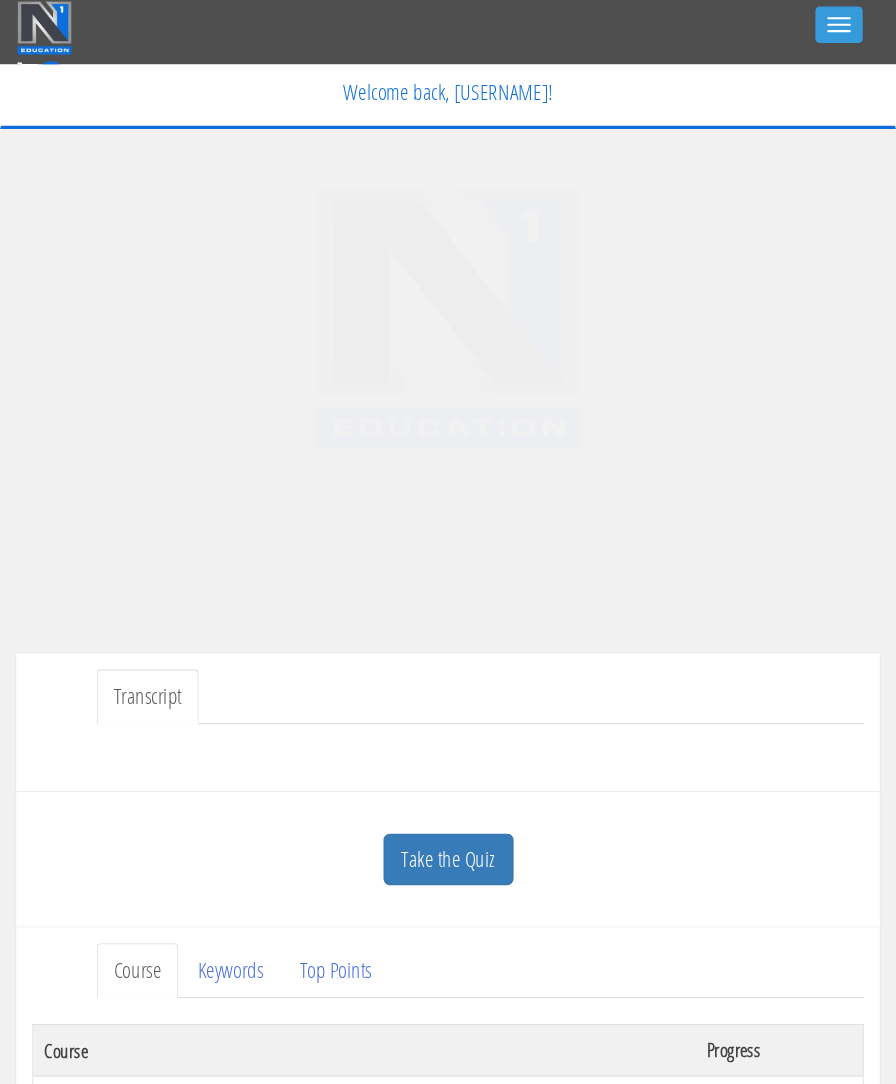 scroll, scrollTop: 0, scrollLeft: 0, axis: both 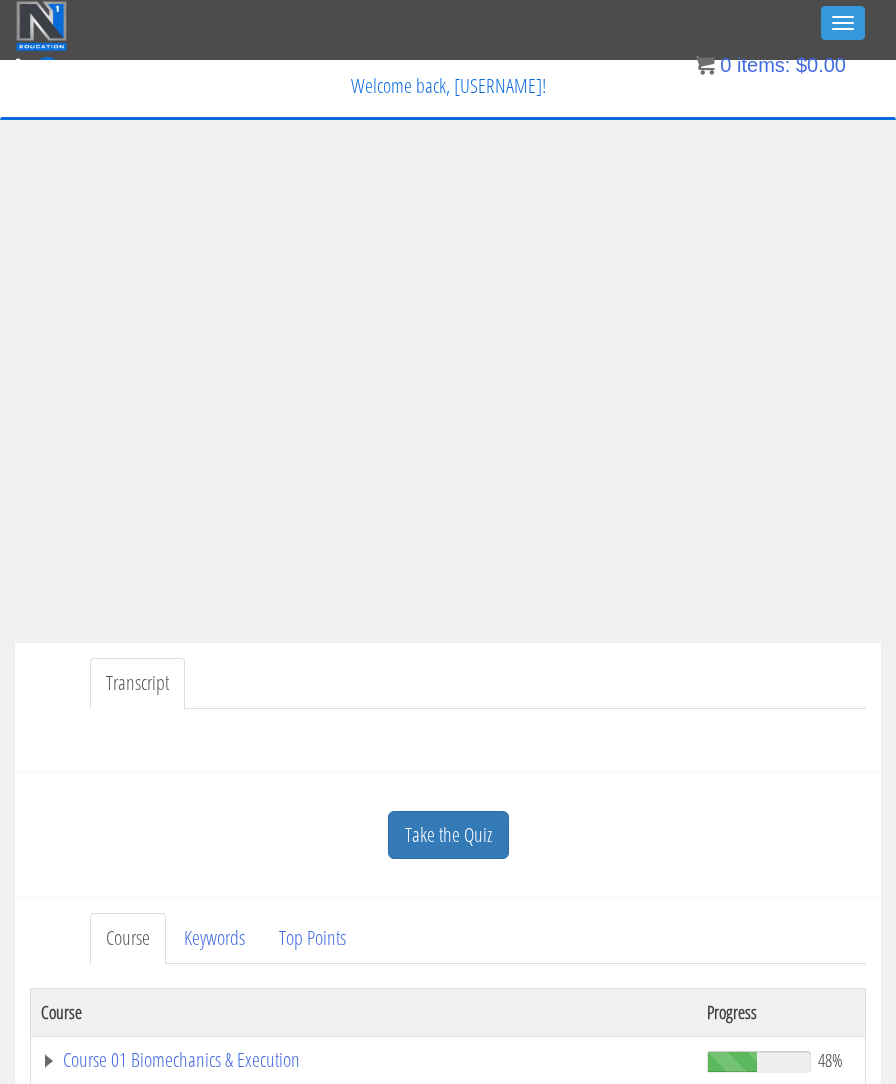 click on "Take the Quiz" at bounding box center (448, 835) 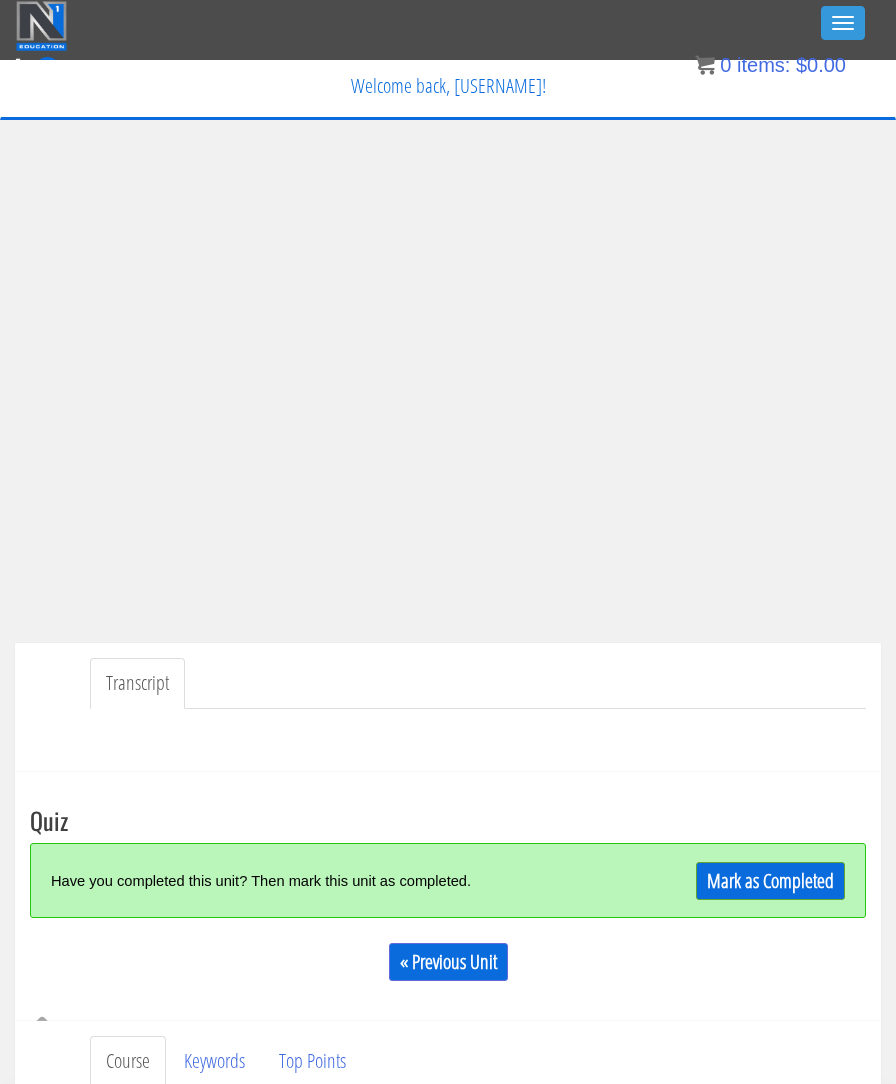 click on "Mark as Completed" at bounding box center (770, 881) 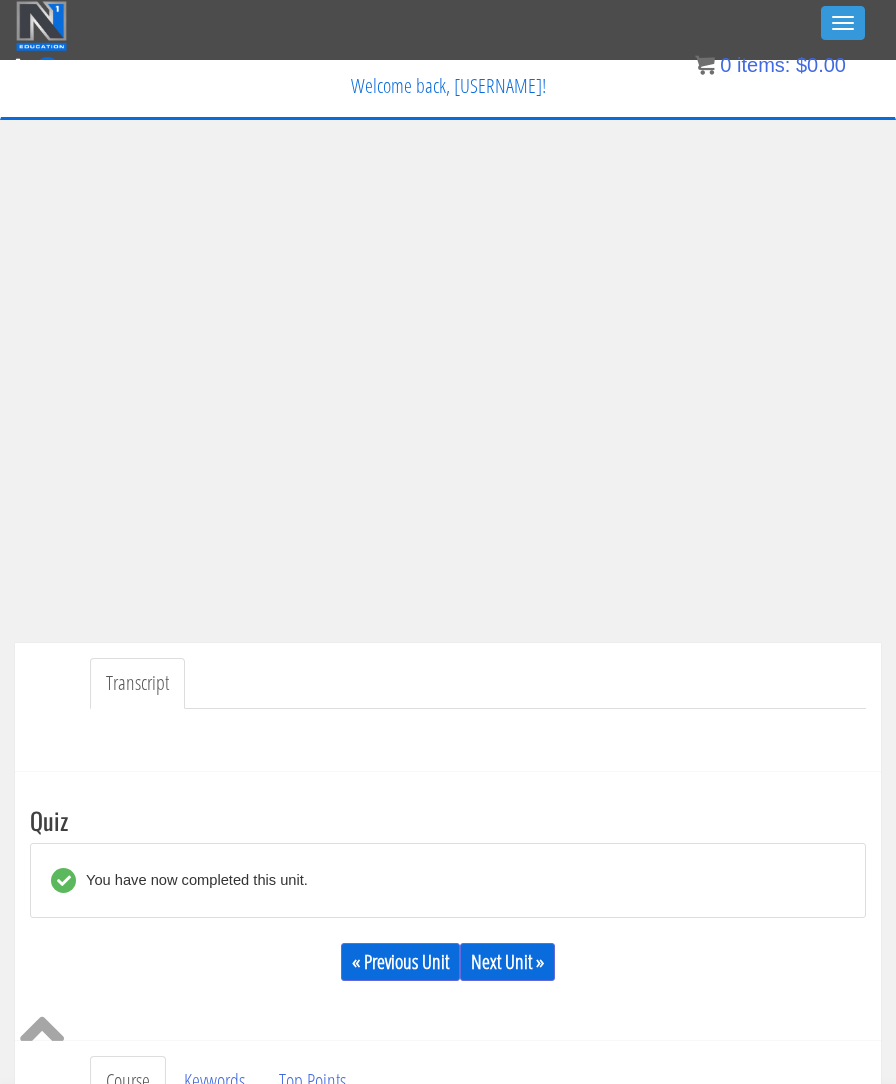 click on "Next Unit »" at bounding box center (507, 962) 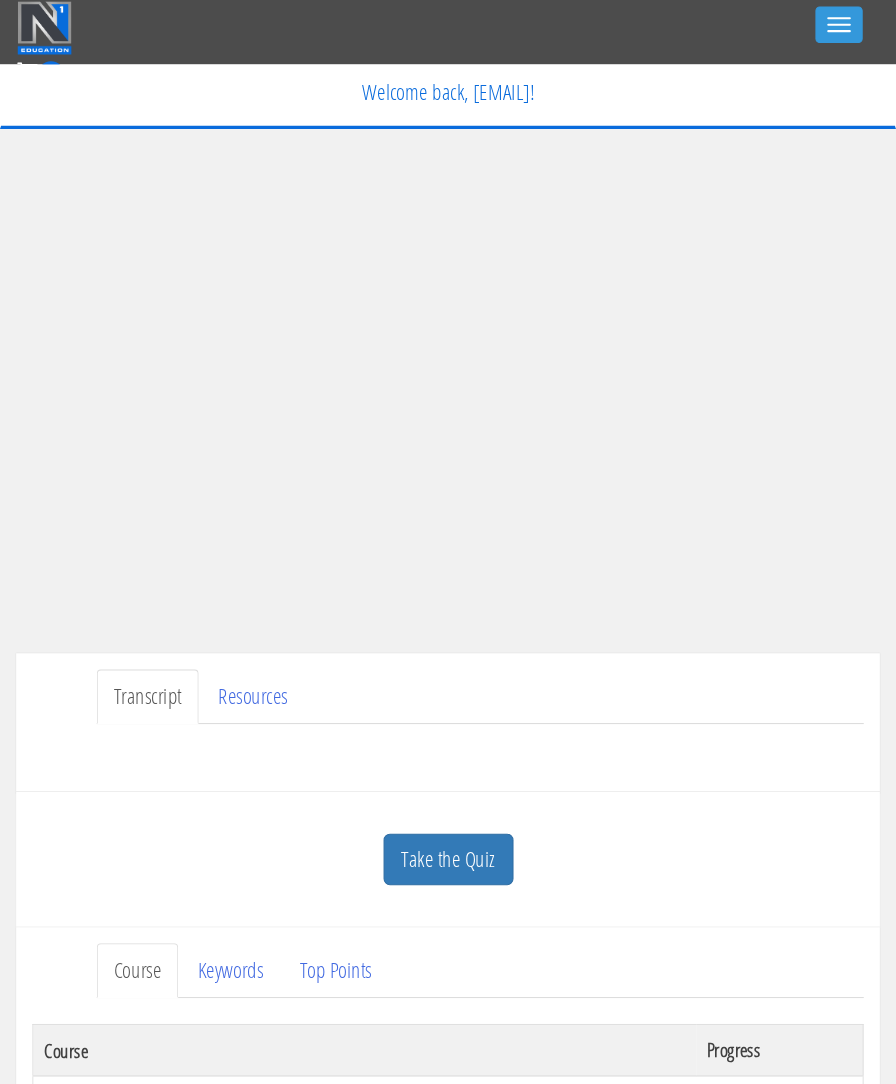 scroll, scrollTop: 0, scrollLeft: 0, axis: both 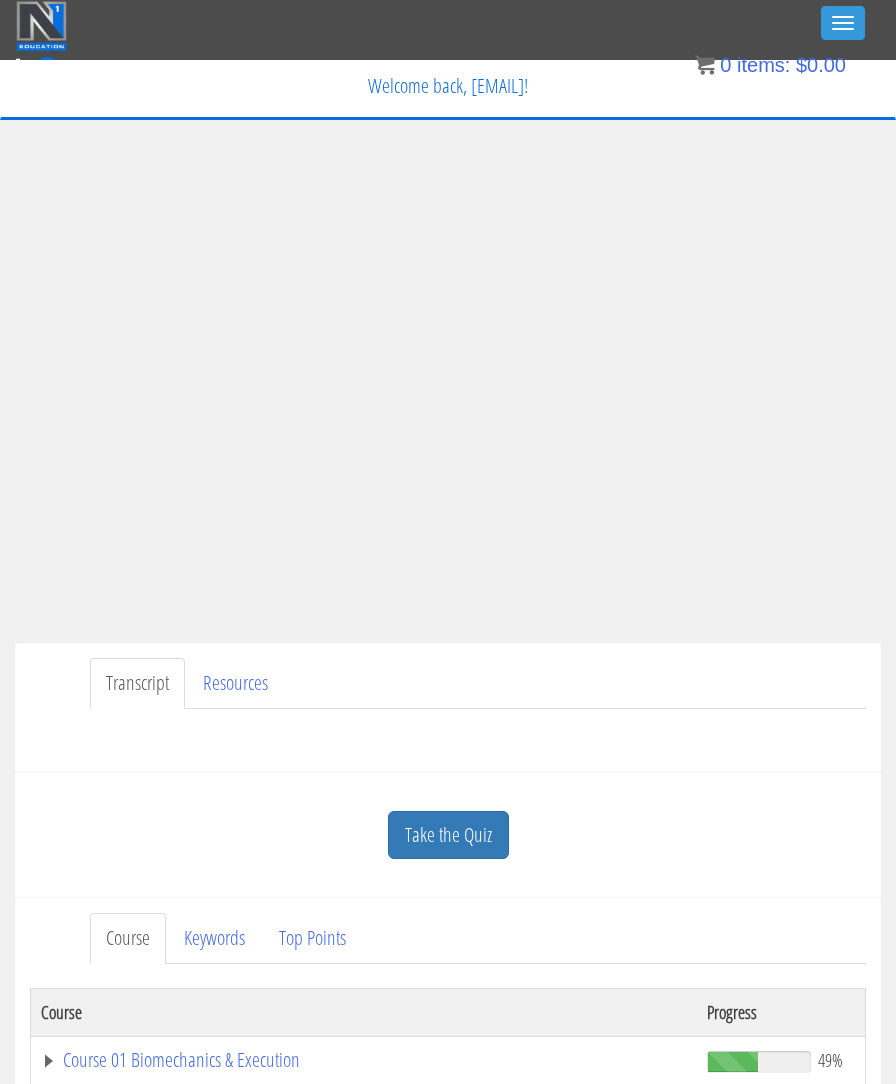 click on "Take the Quiz" at bounding box center (448, 835) 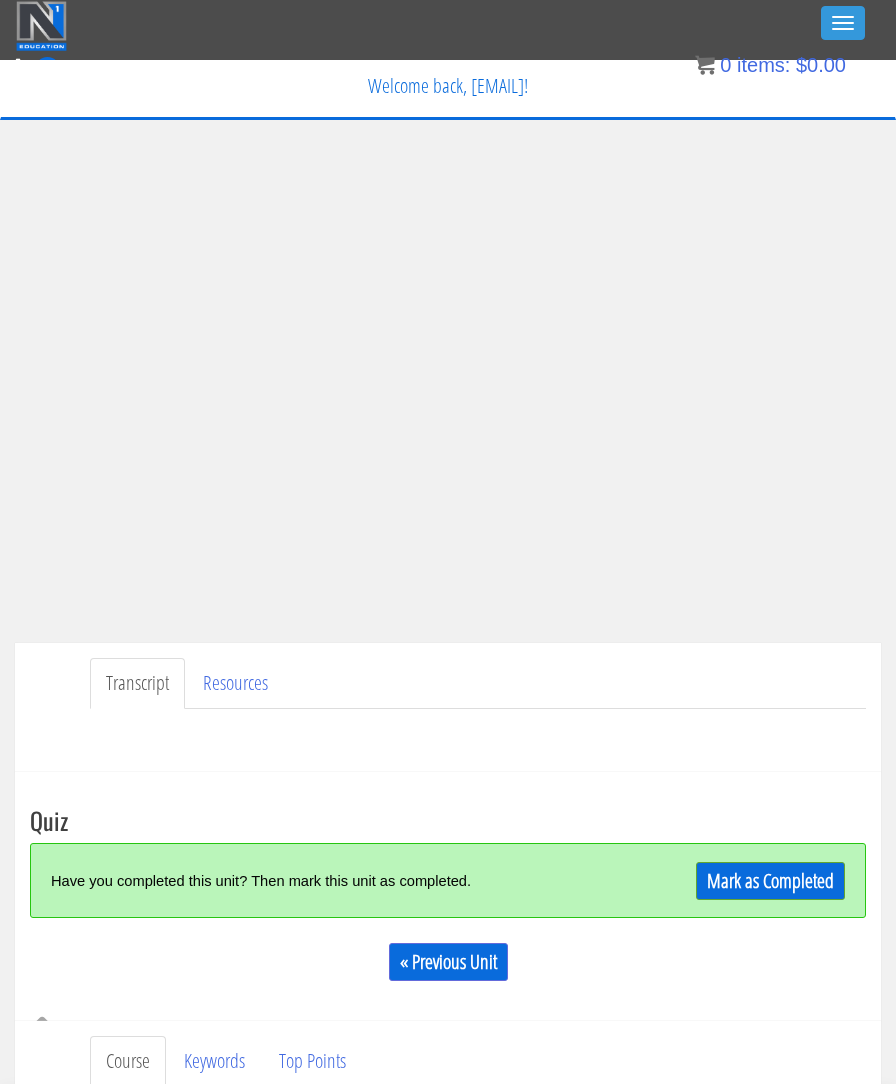 click on "Mark as Completed" at bounding box center [770, 881] 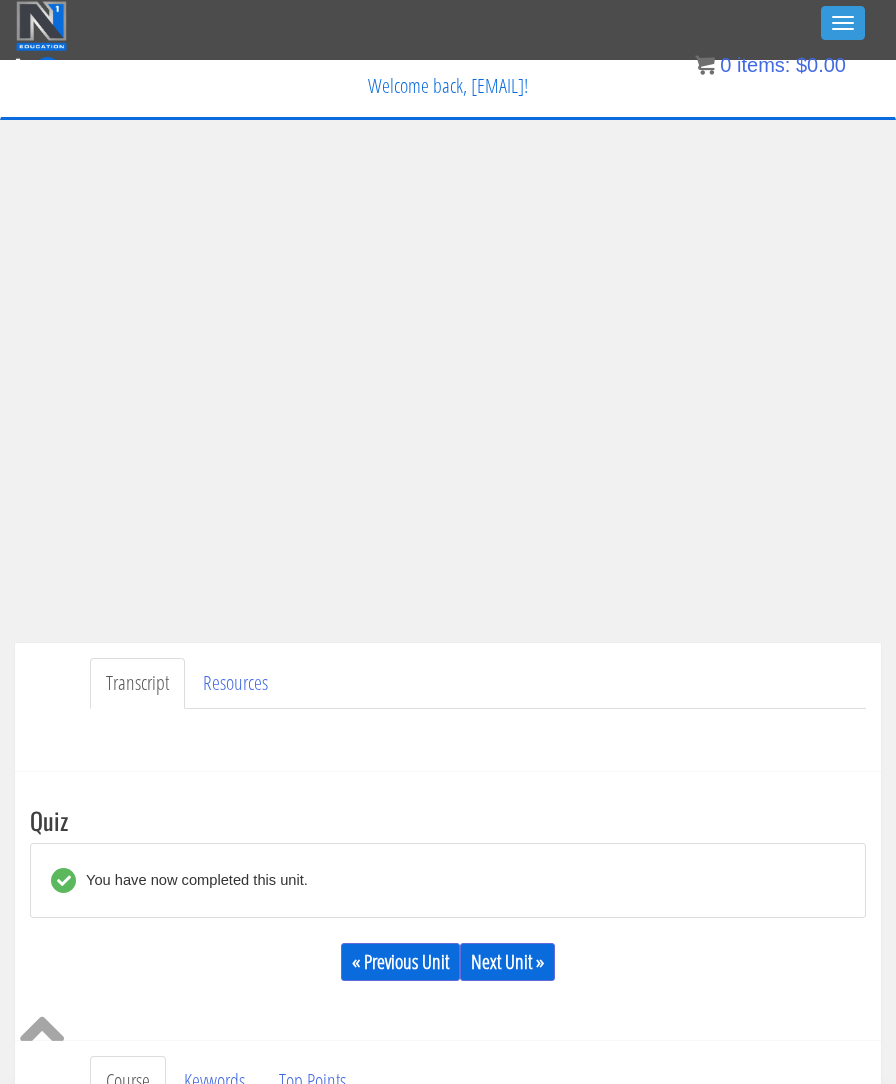 click on "Next Unit »" at bounding box center [507, 962] 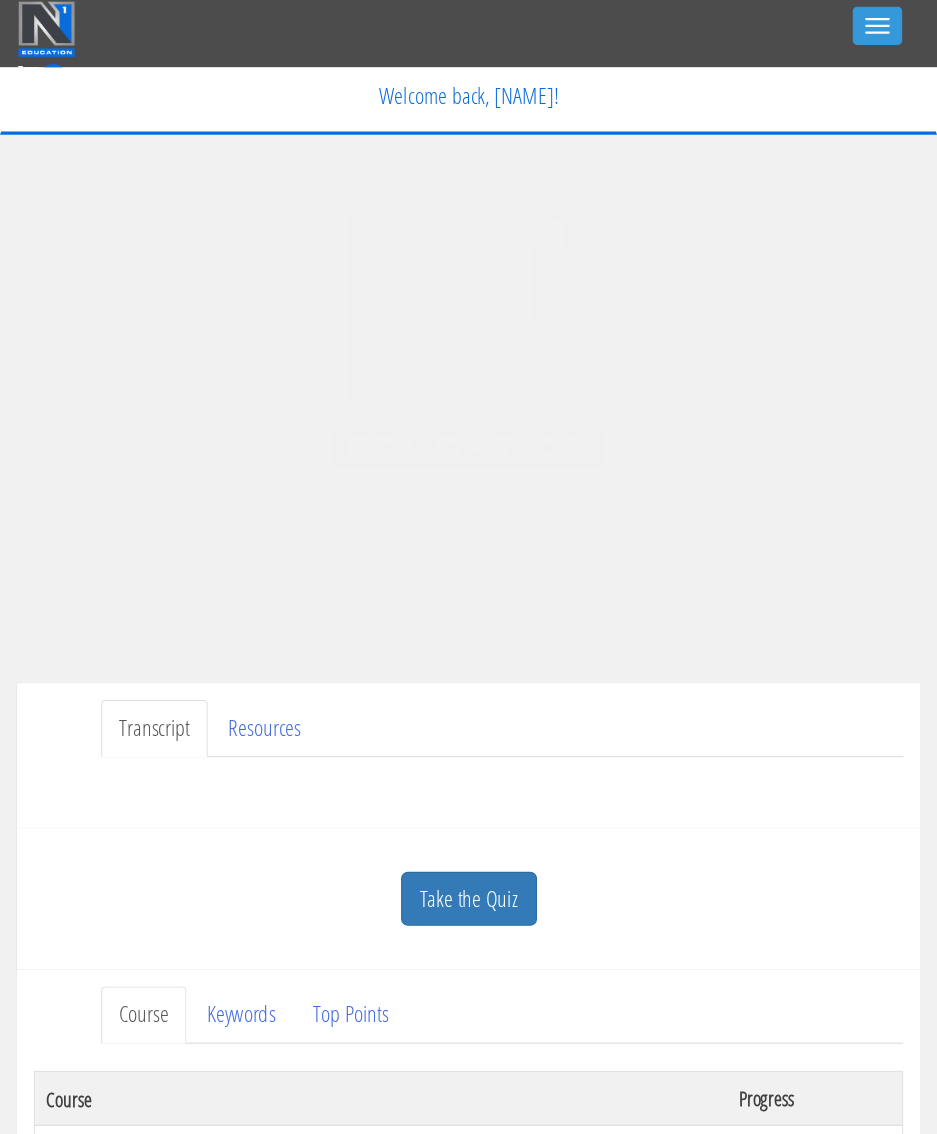 scroll, scrollTop: 0, scrollLeft: 0, axis: both 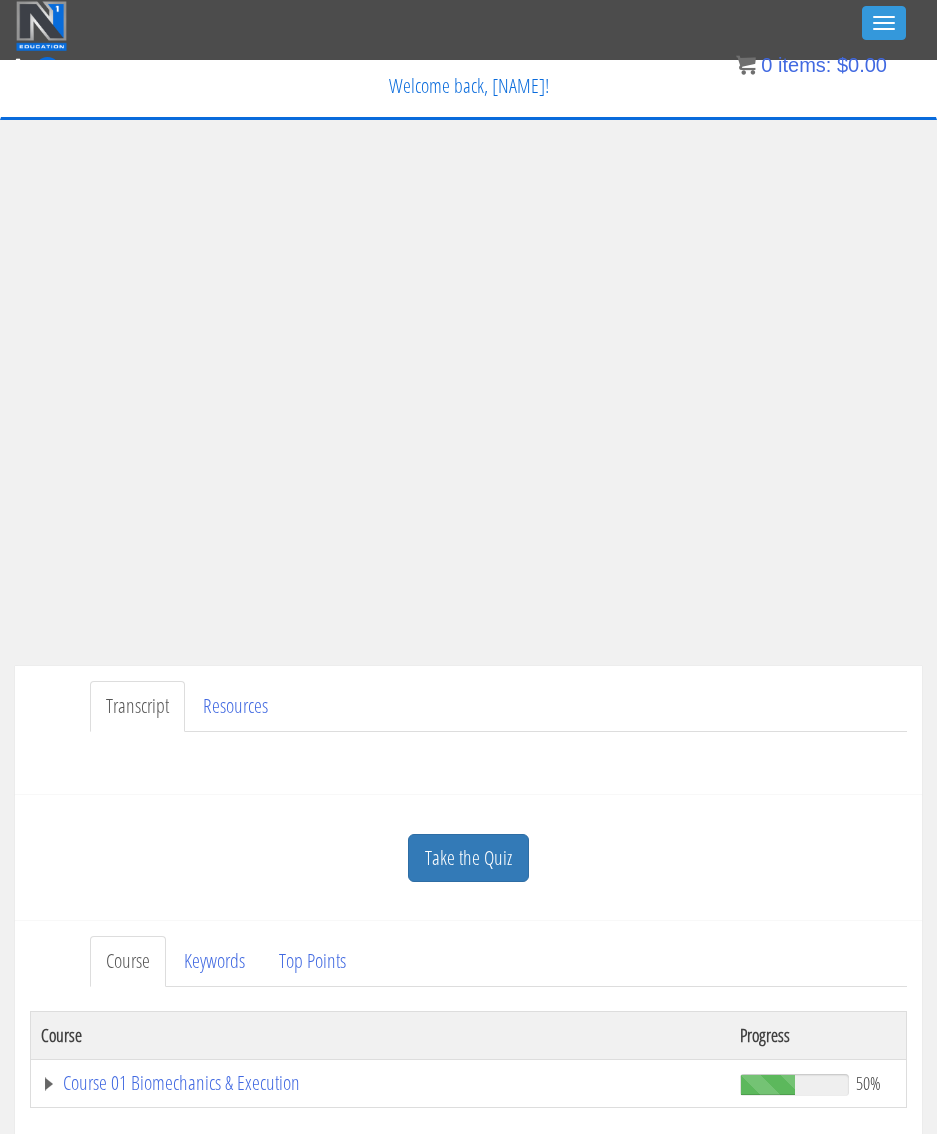 click on "Take the Quiz" at bounding box center (468, 858) 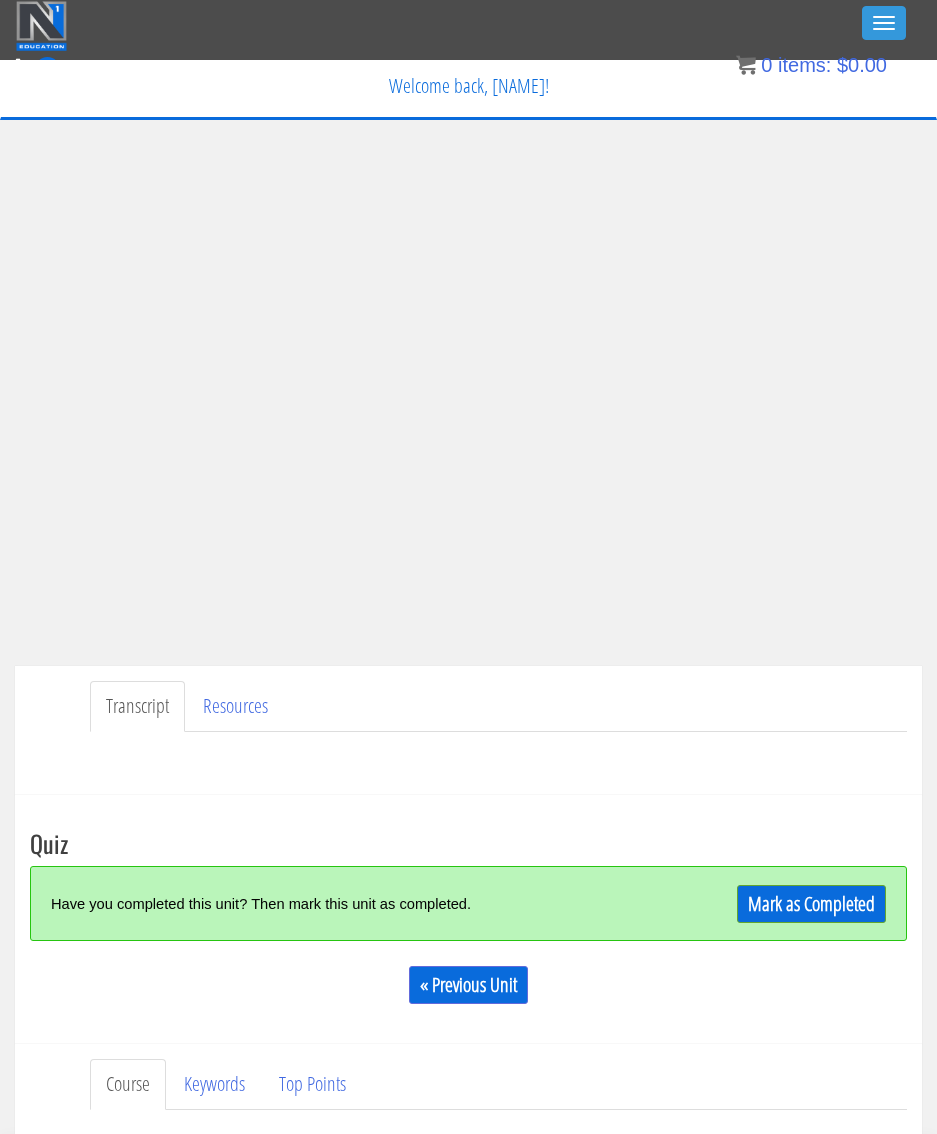 click on "Mark as Completed" at bounding box center (811, 904) 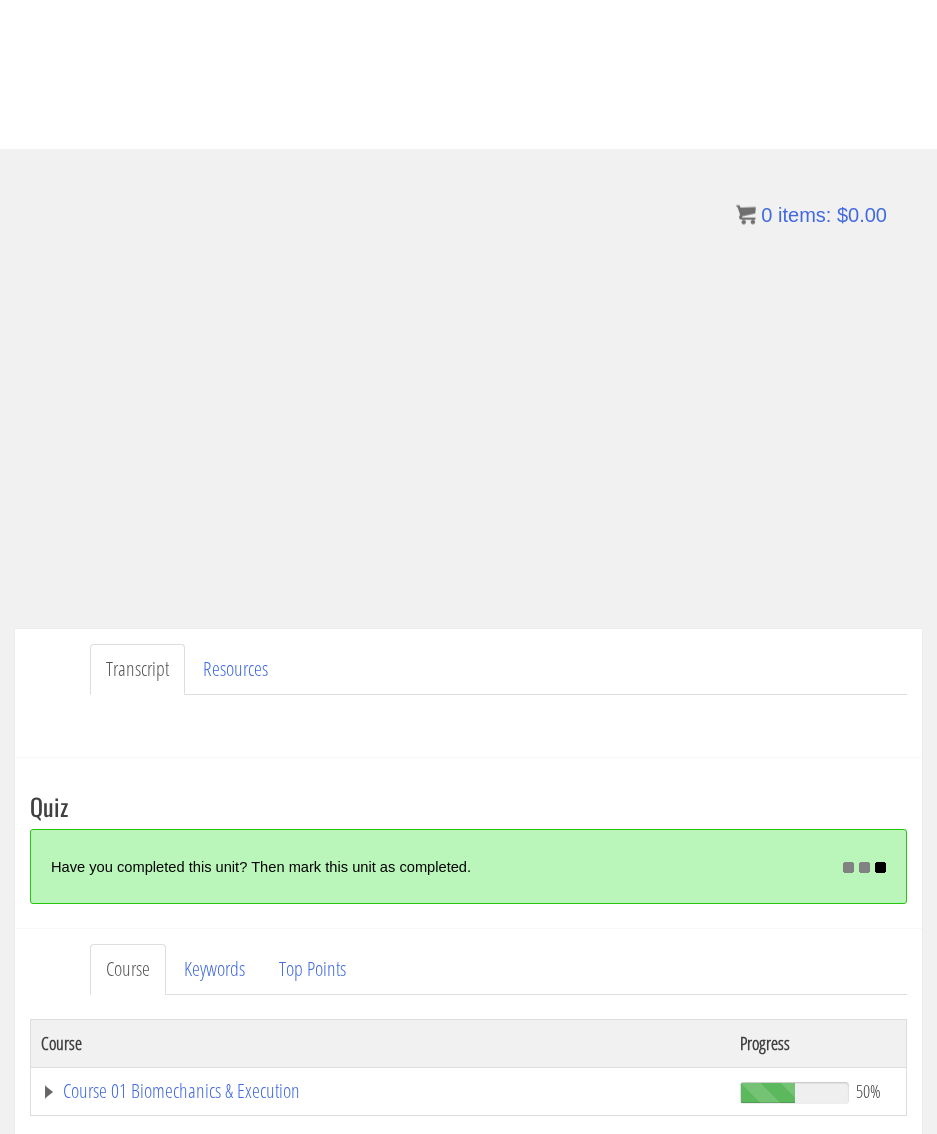 scroll, scrollTop: 0, scrollLeft: 0, axis: both 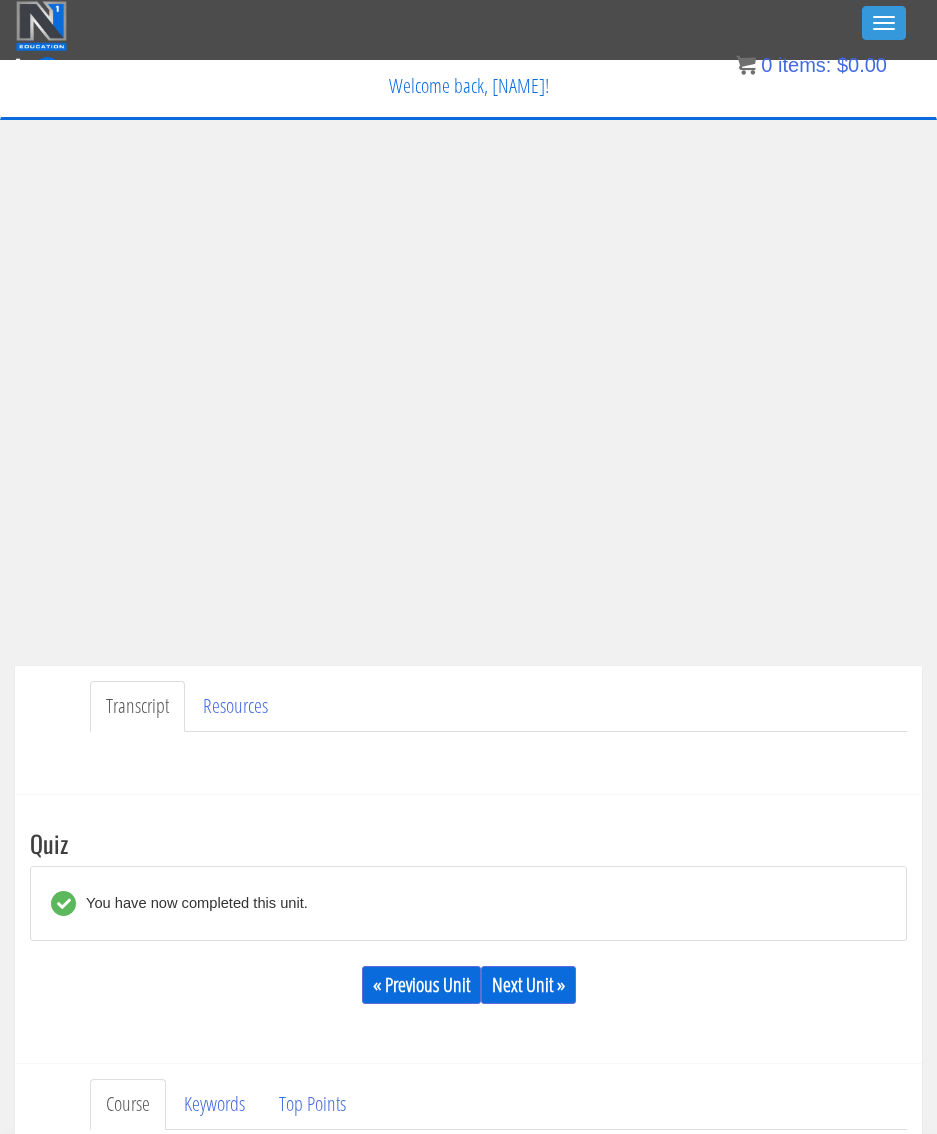 click on "Next Unit »" at bounding box center [528, 985] 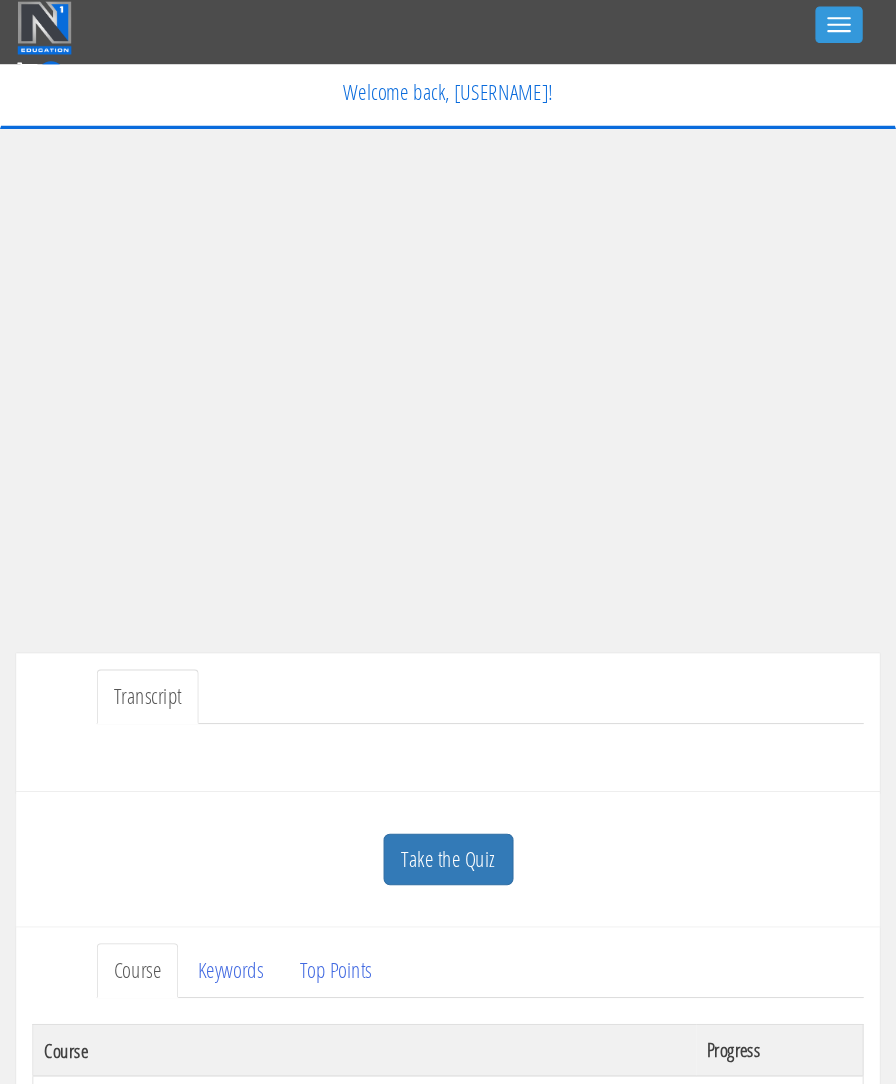 scroll, scrollTop: 0, scrollLeft: 0, axis: both 